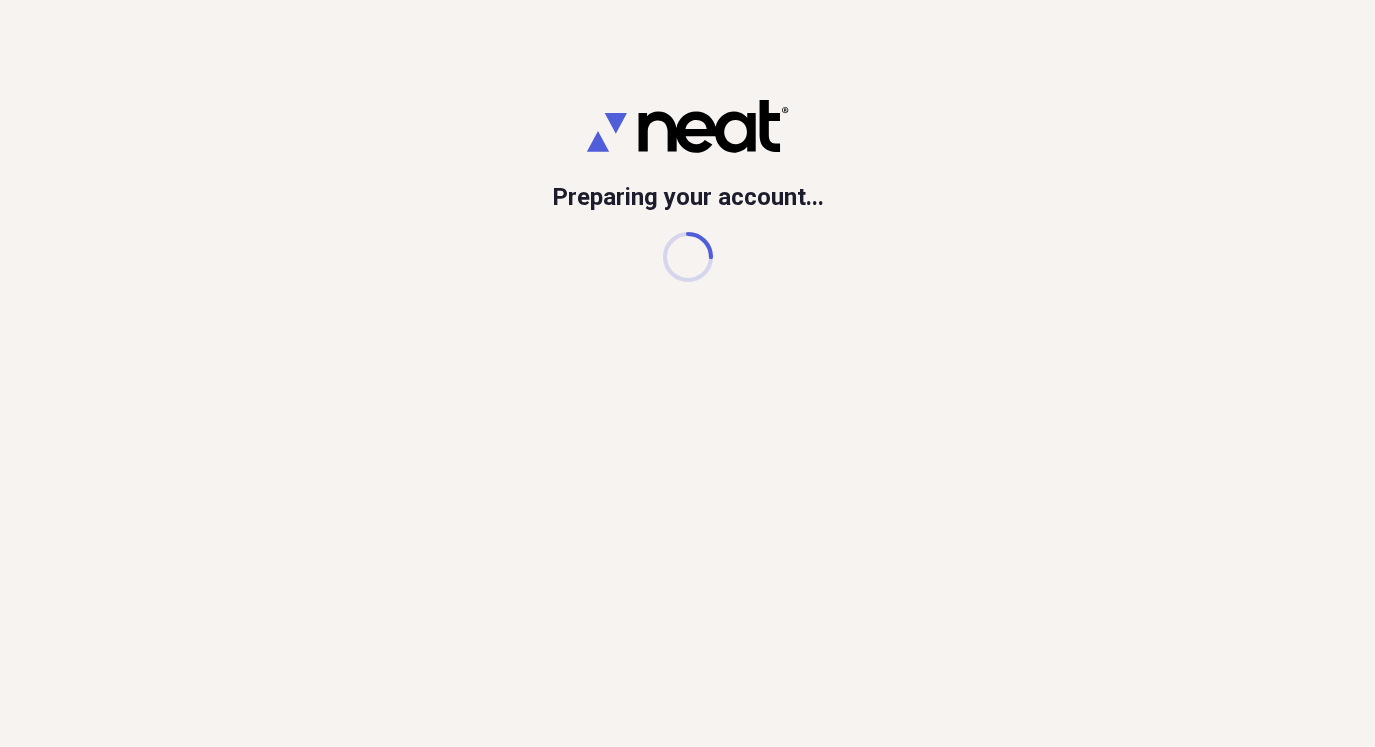scroll, scrollTop: 0, scrollLeft: 0, axis: both 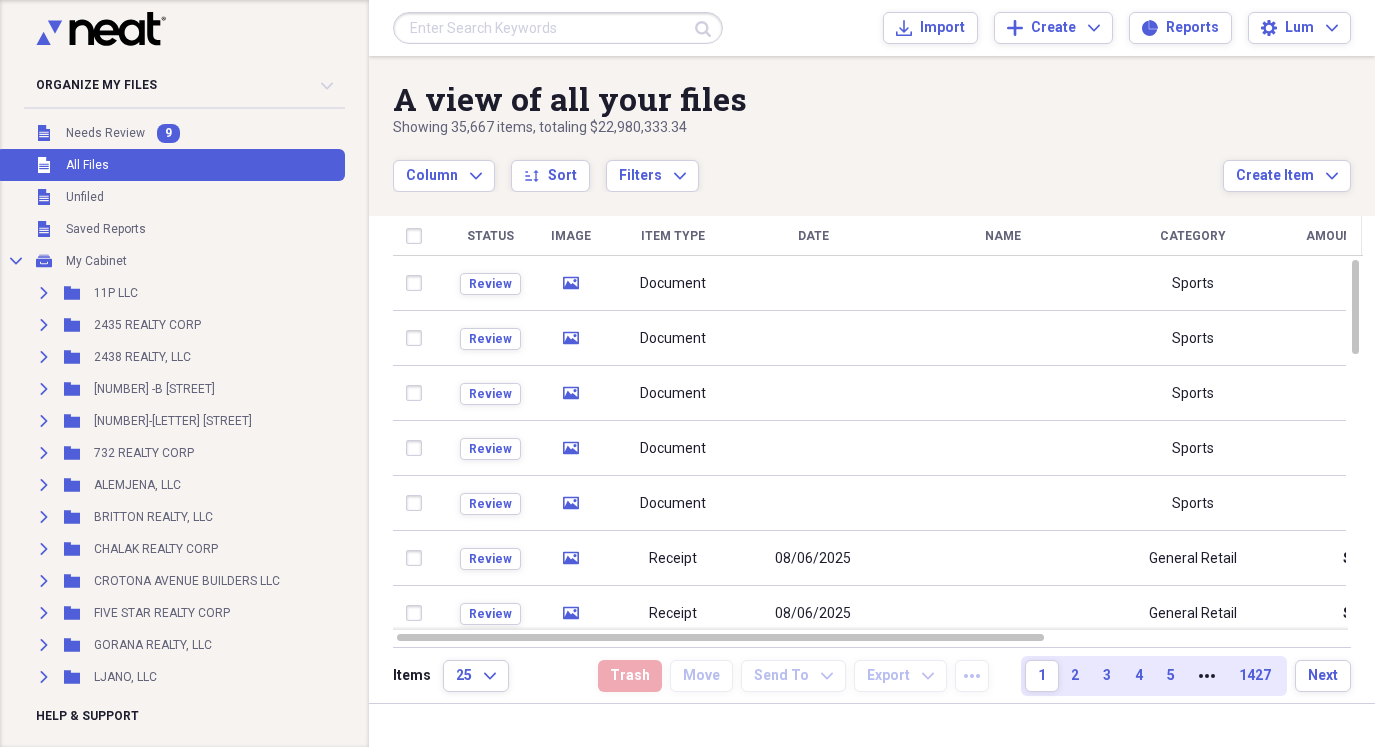 click on "Unfiled All Files" at bounding box center (170, 165) 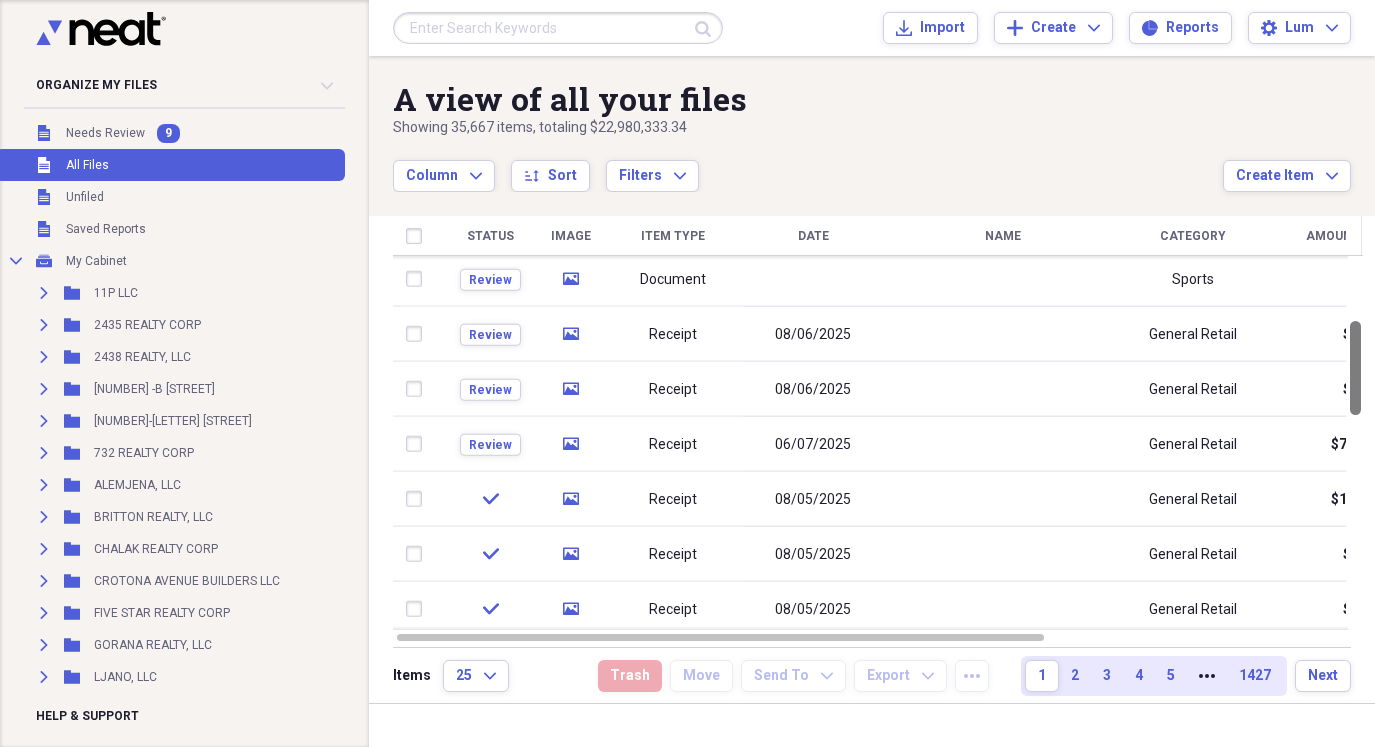 drag, startPoint x: 1365, startPoint y: 312, endPoint x: 1367, endPoint y: 373, distance: 61.03278 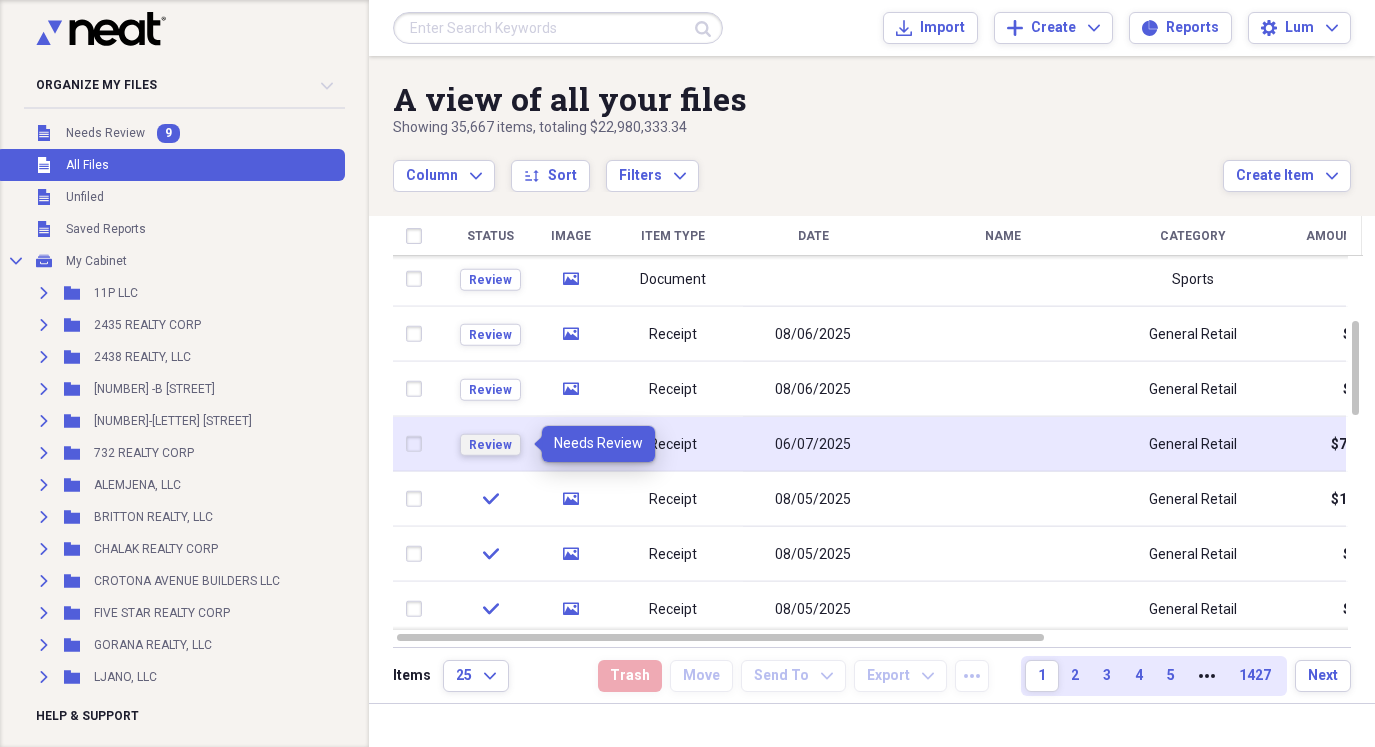click on "Review" at bounding box center (490, 445) 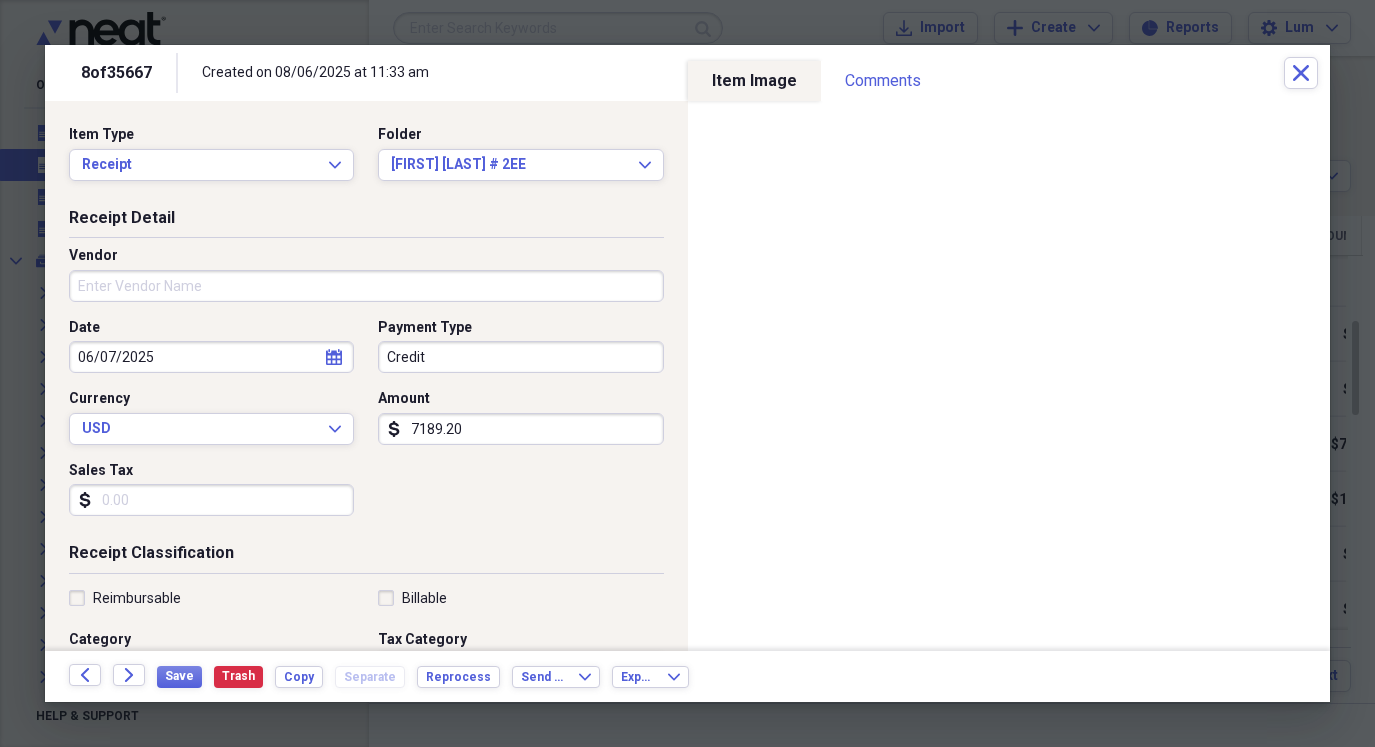 click on "7189.20" at bounding box center (520, 429) 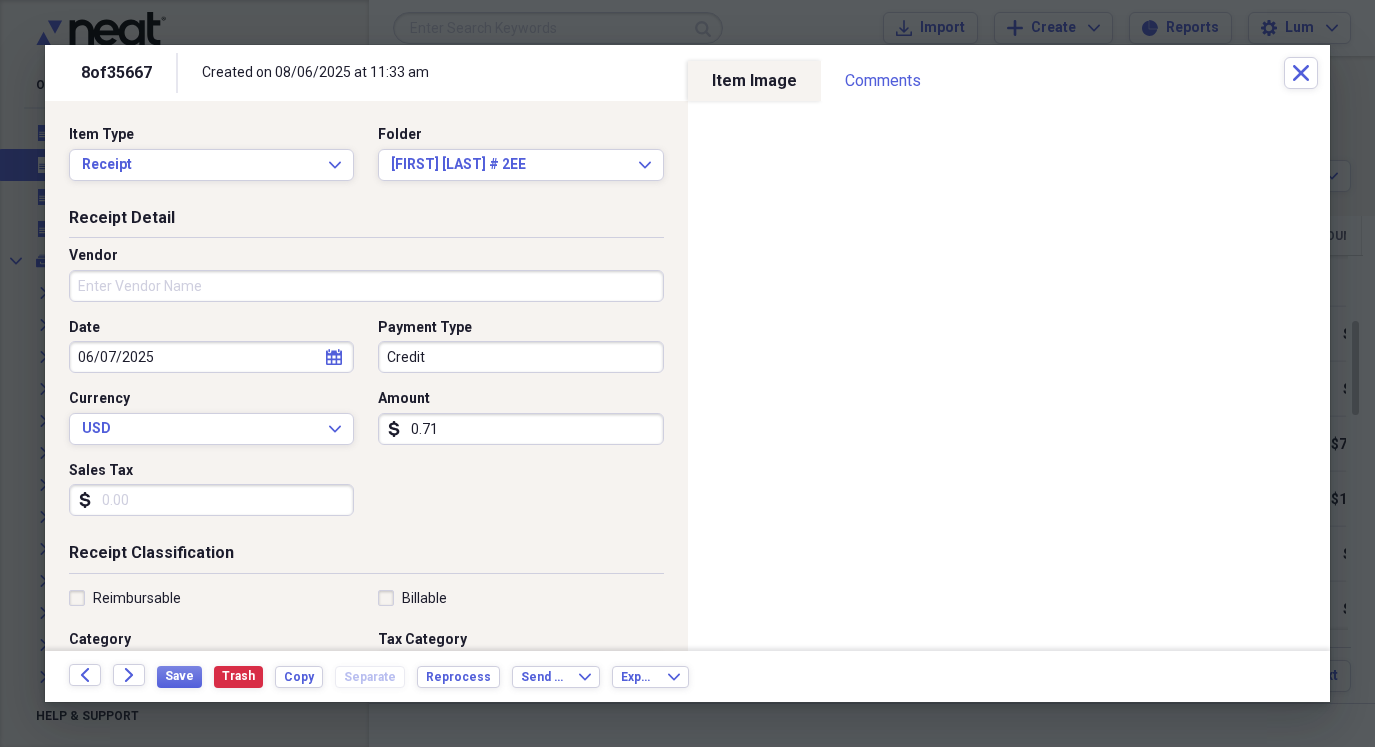 type on "0.07" 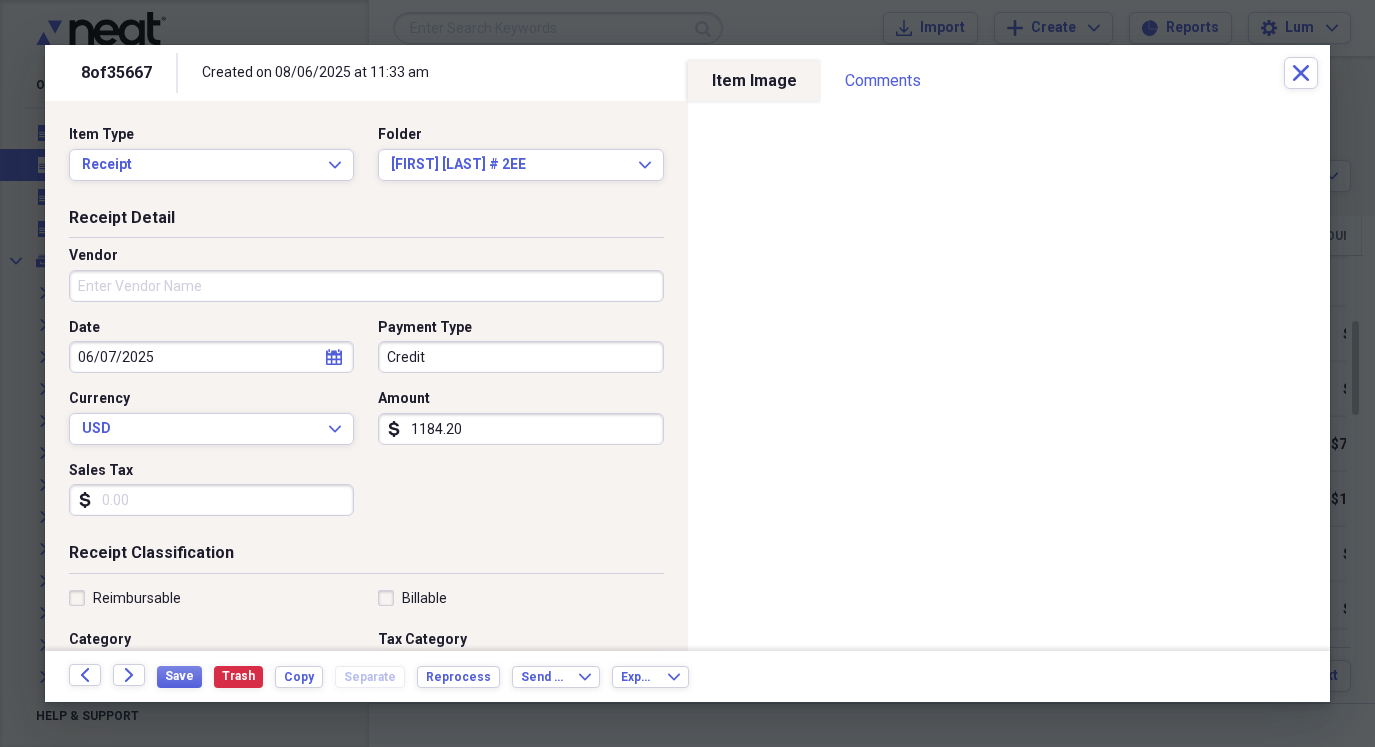 type on "1184.20" 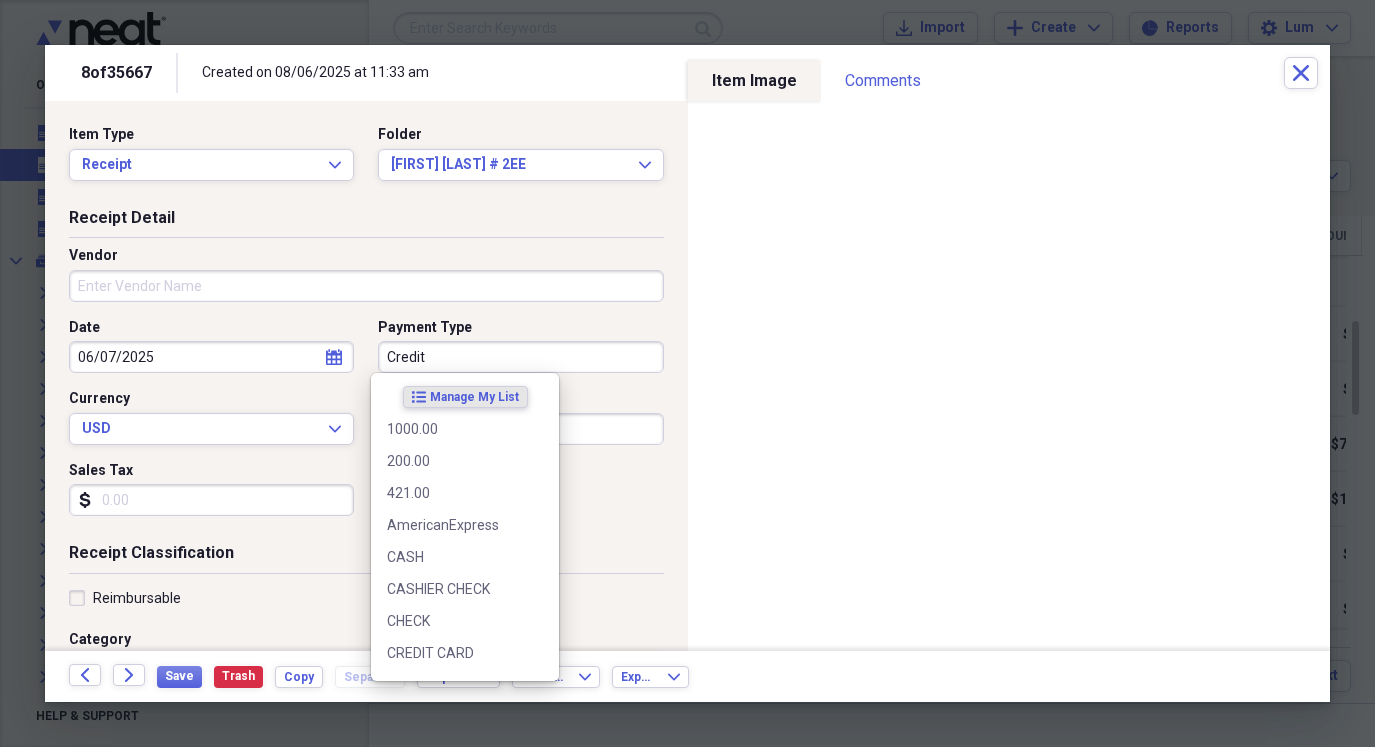 click on "Credit" at bounding box center [520, 357] 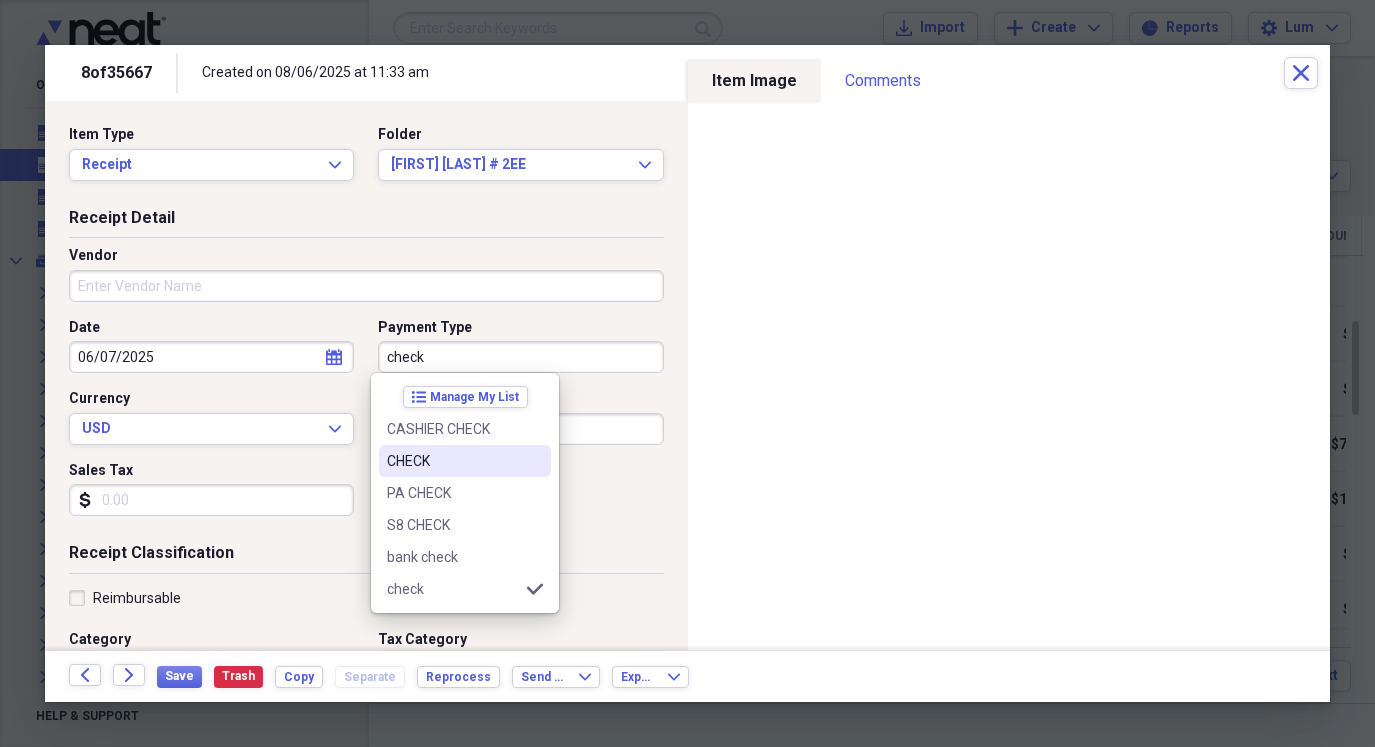 click on "CHECK" at bounding box center (453, 461) 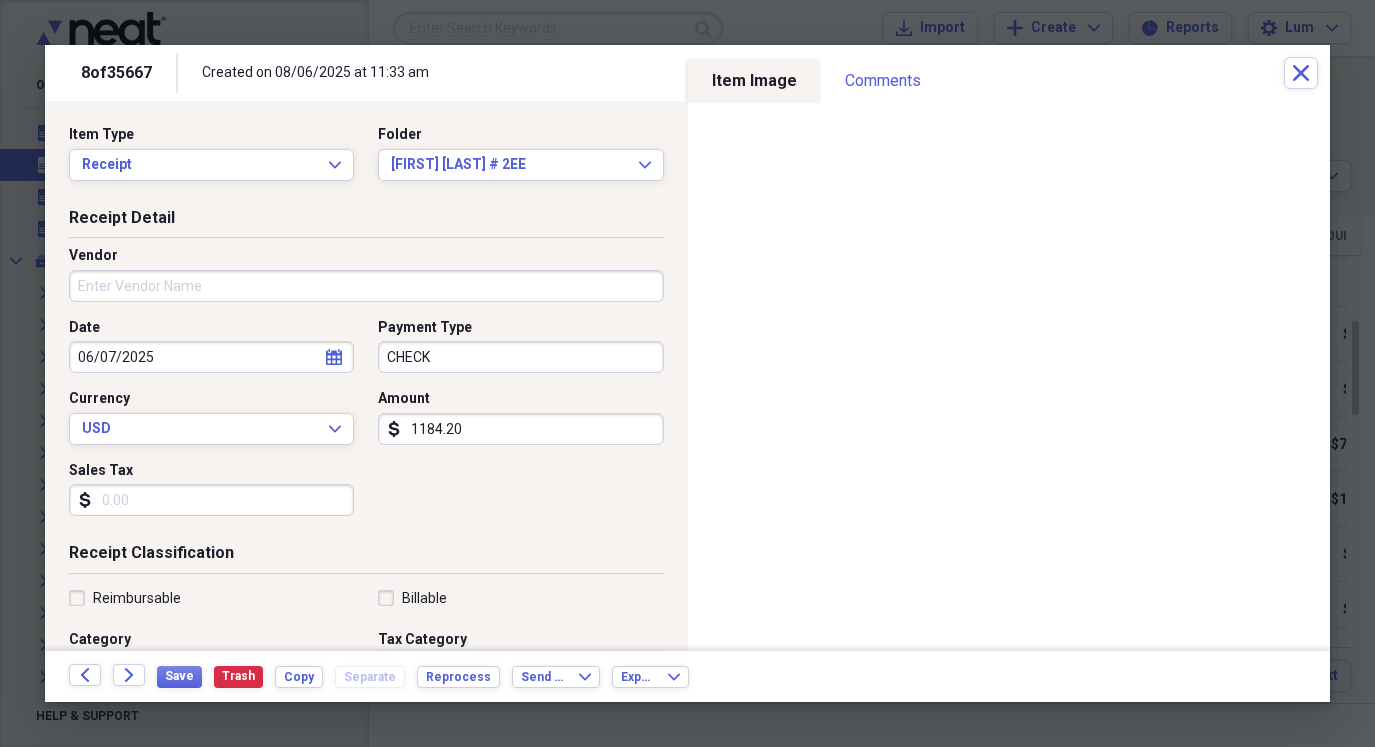 click on "06/07/2025" at bounding box center [211, 357] 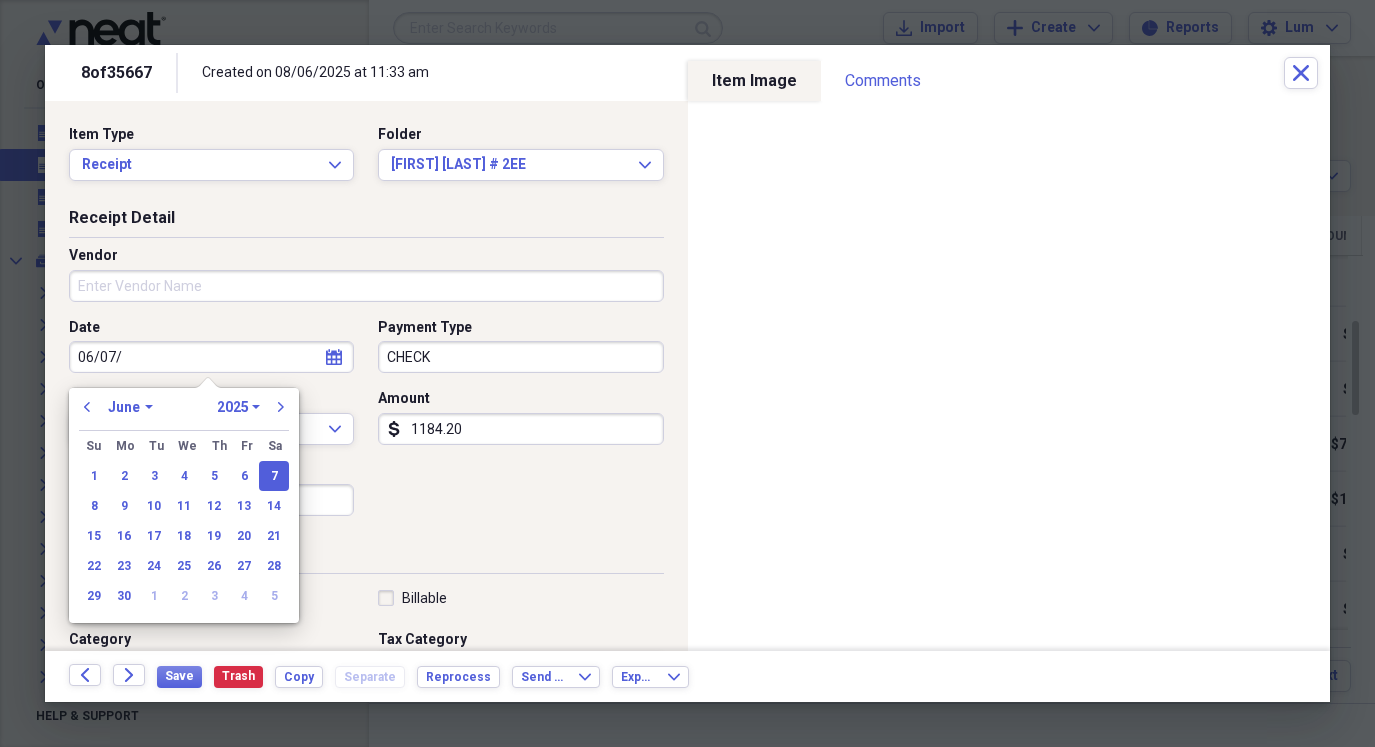 type on "06/07" 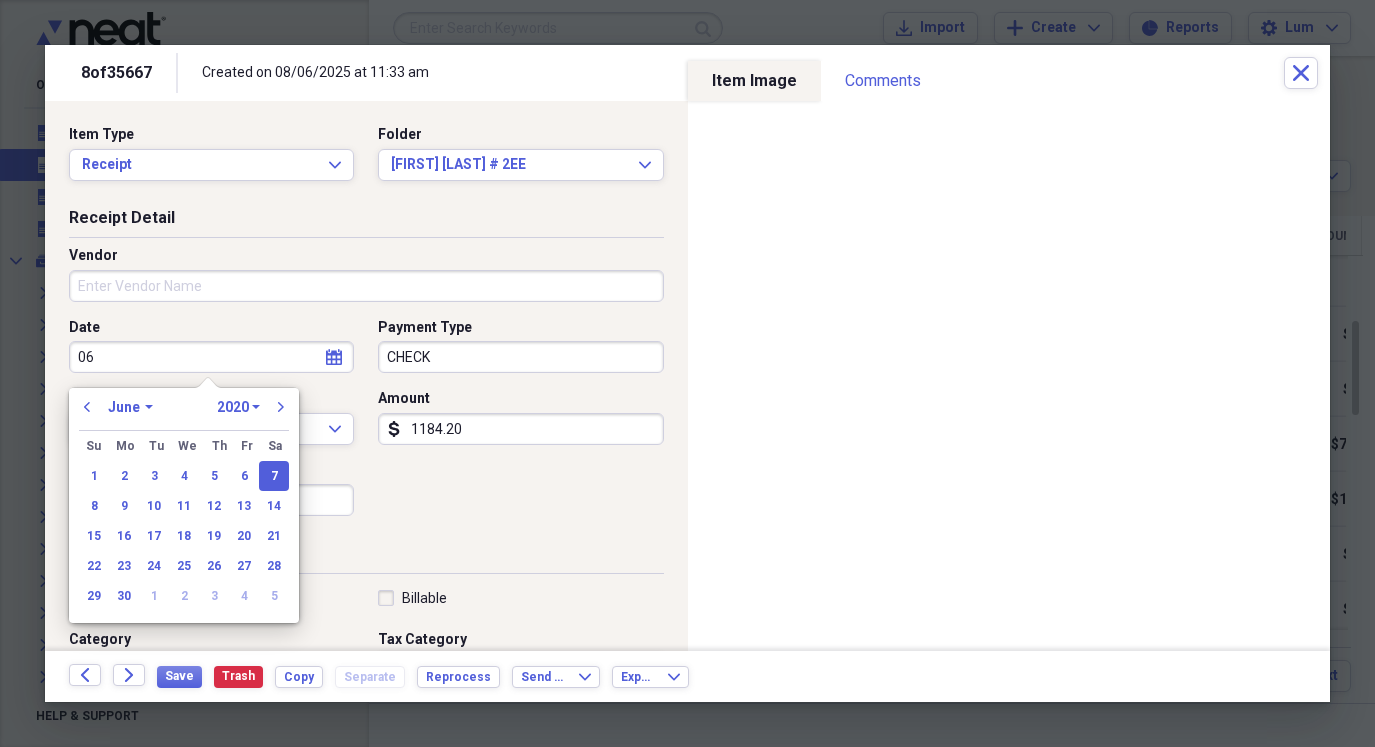 type on "0" 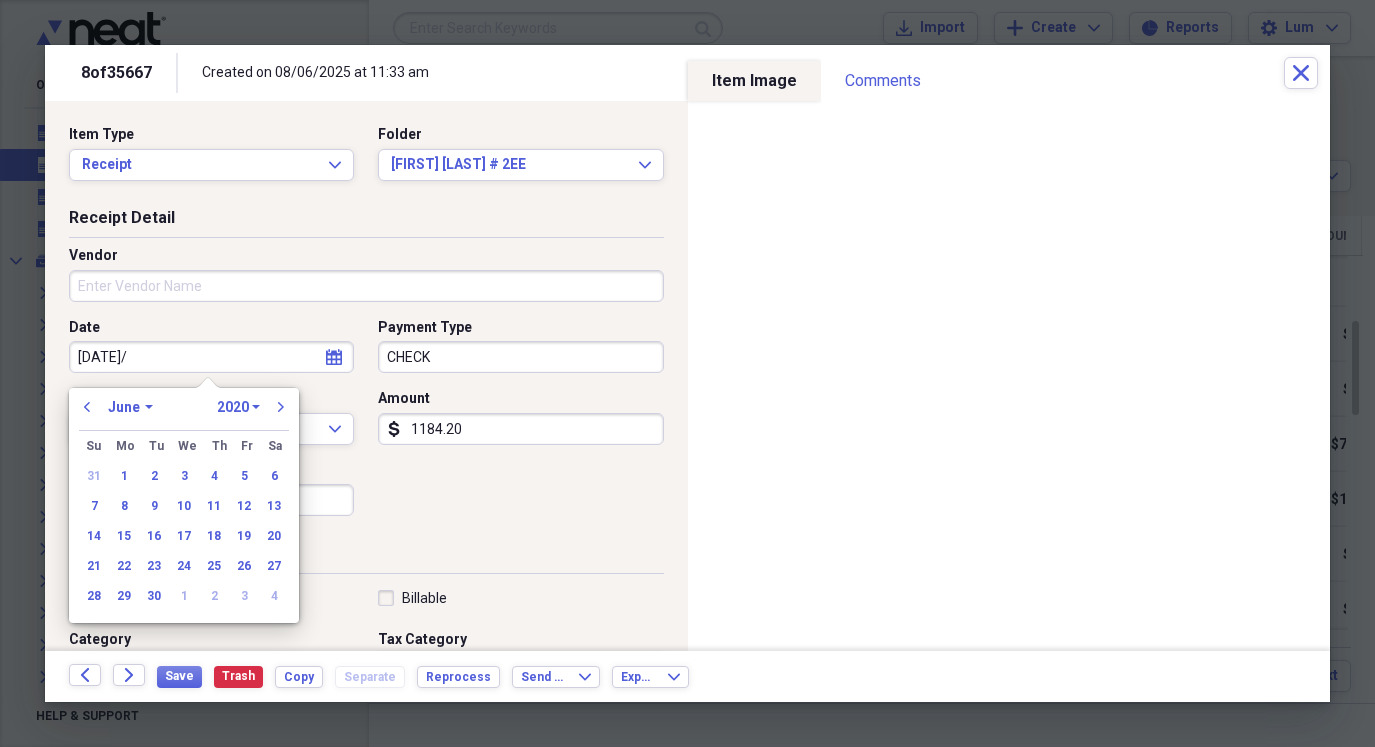 type on "[DATE]/[YEAR]" 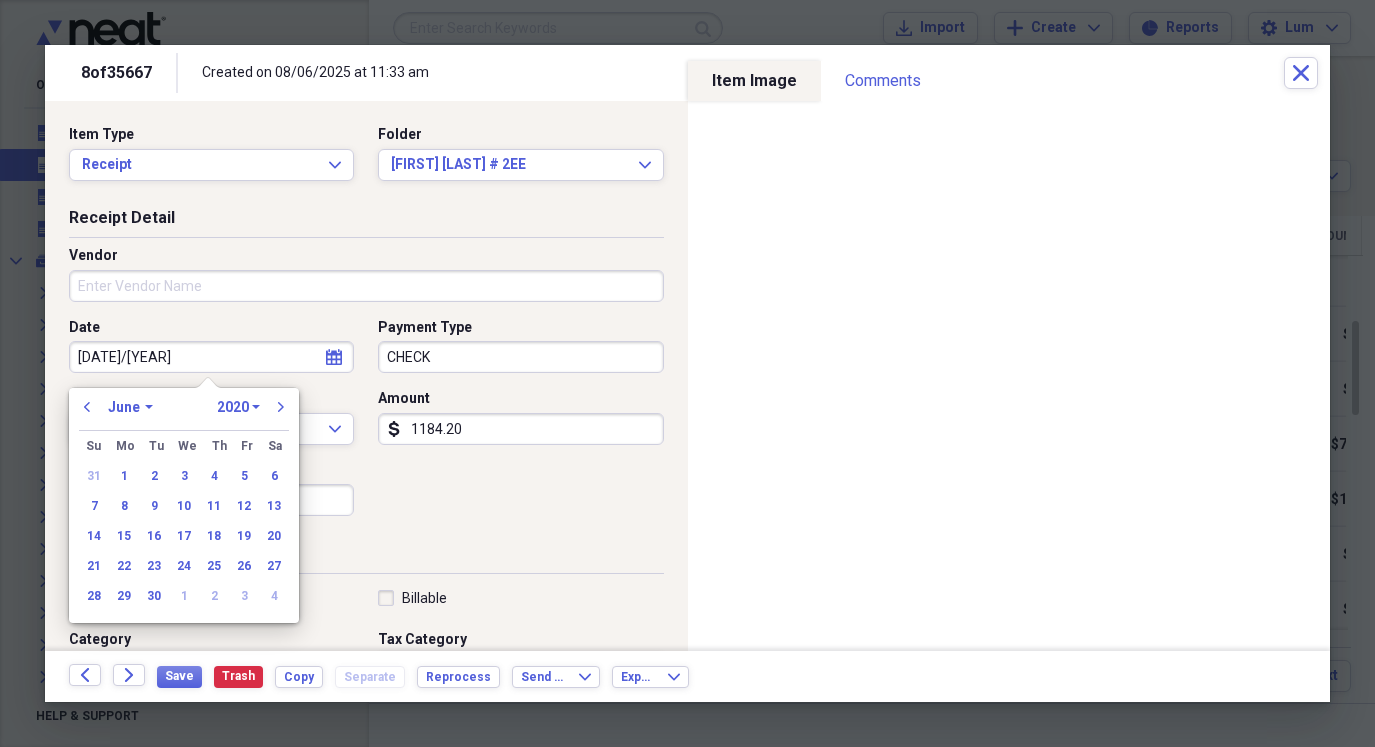 select on "7" 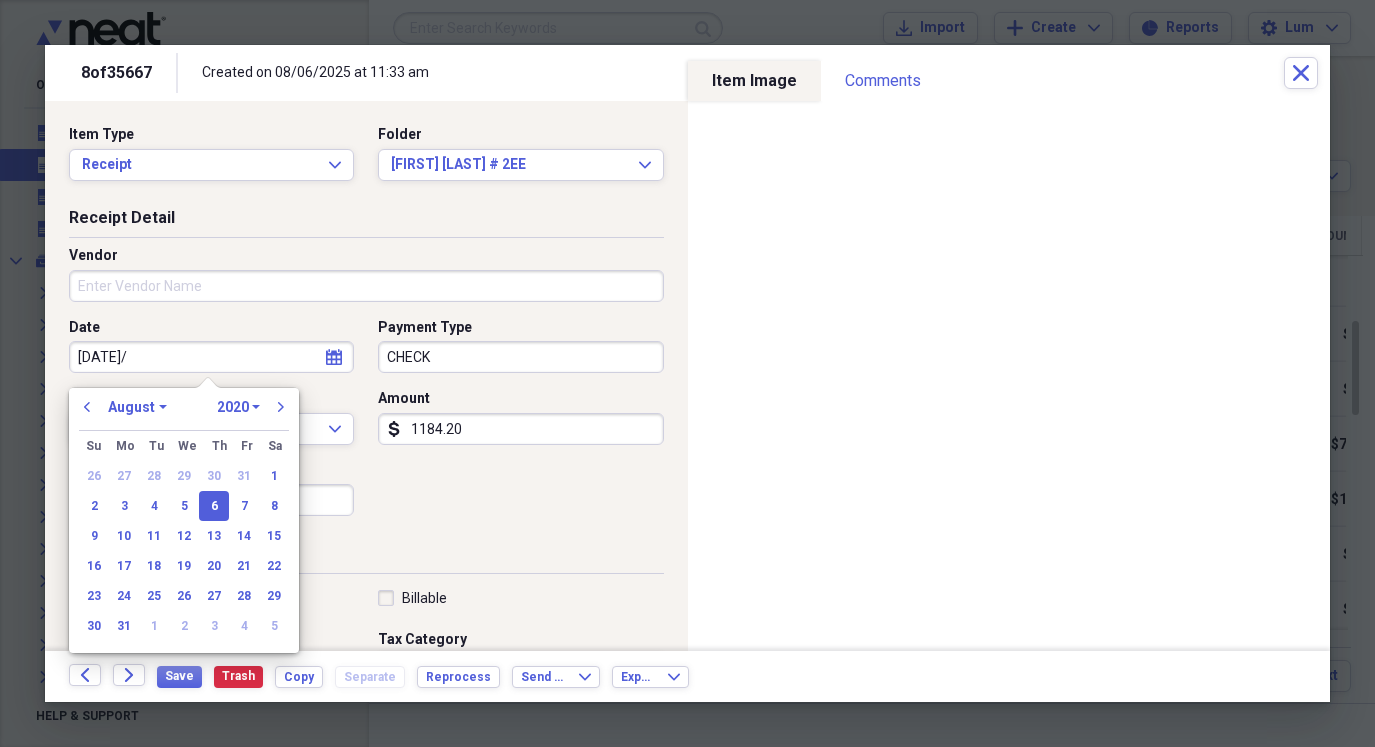 type on "08/06/2025" 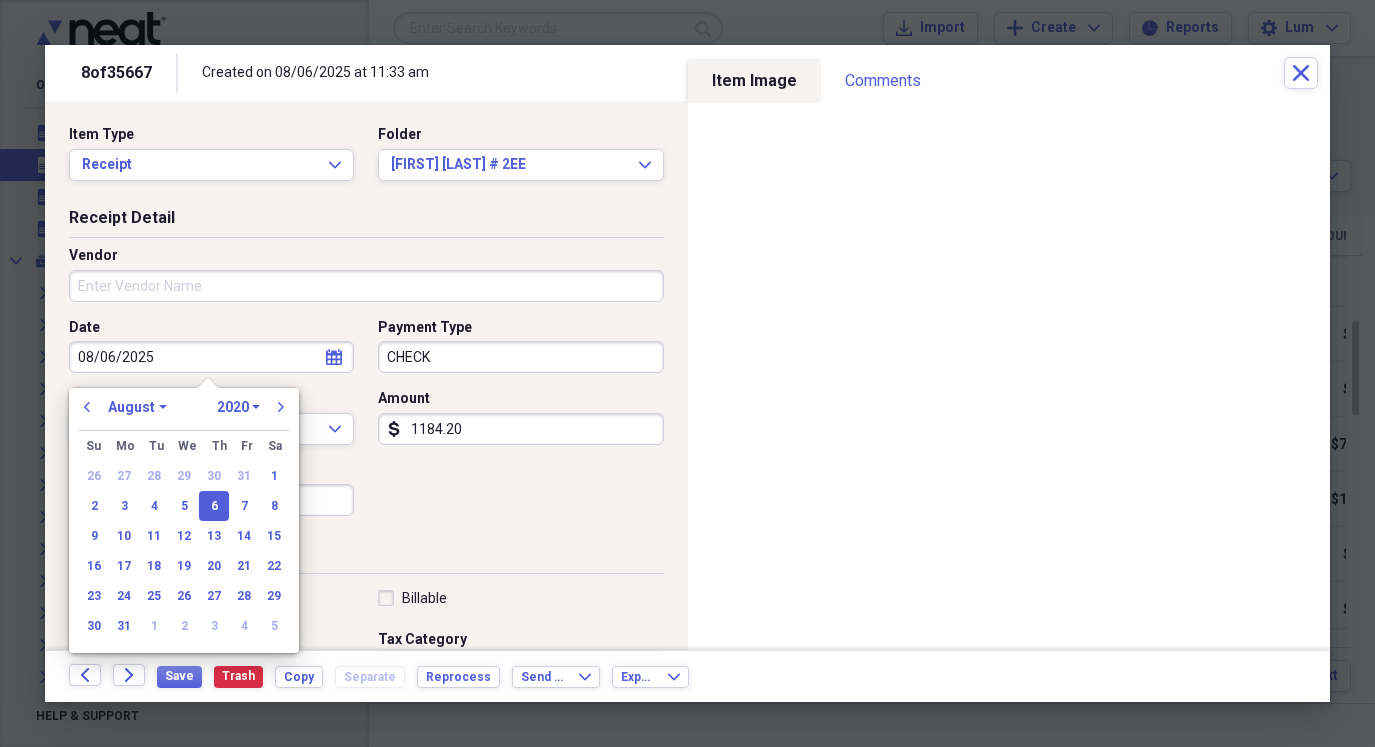 select on "2025" 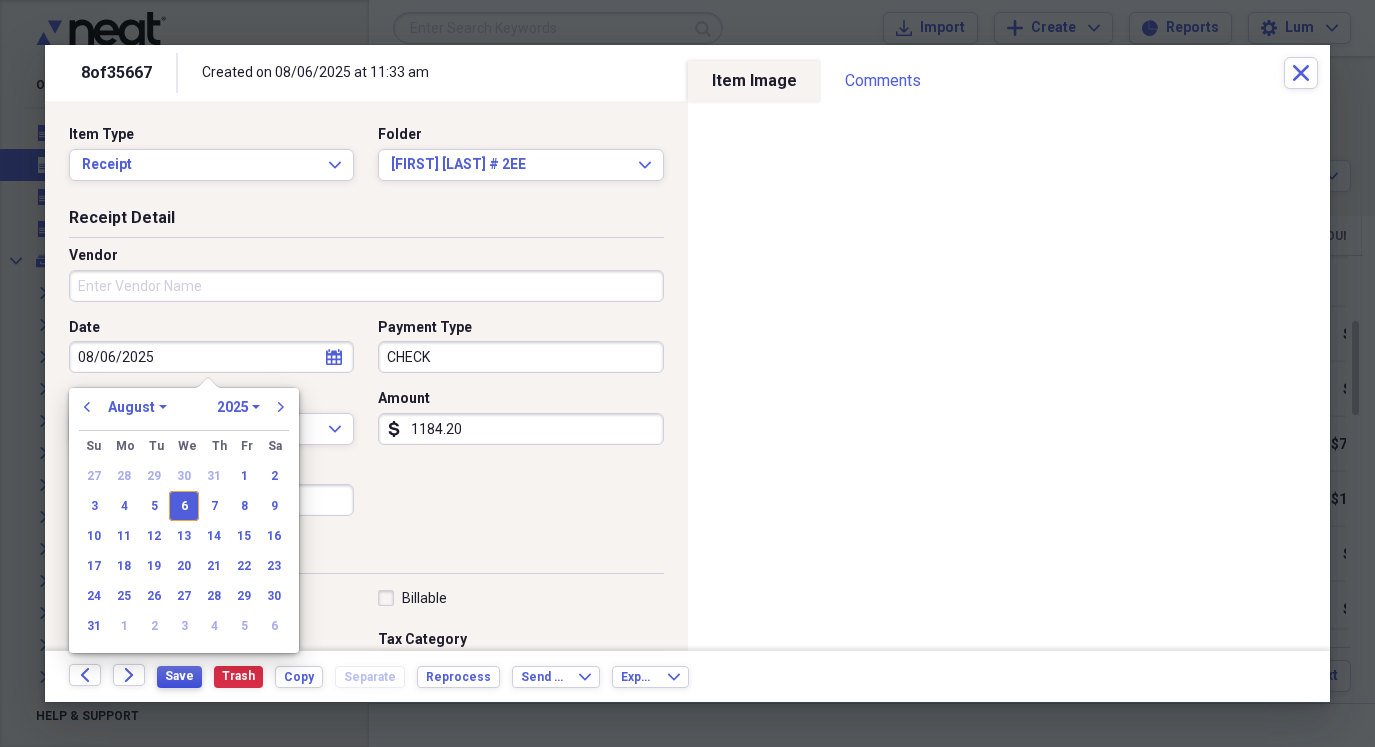 type on "08/06/2025" 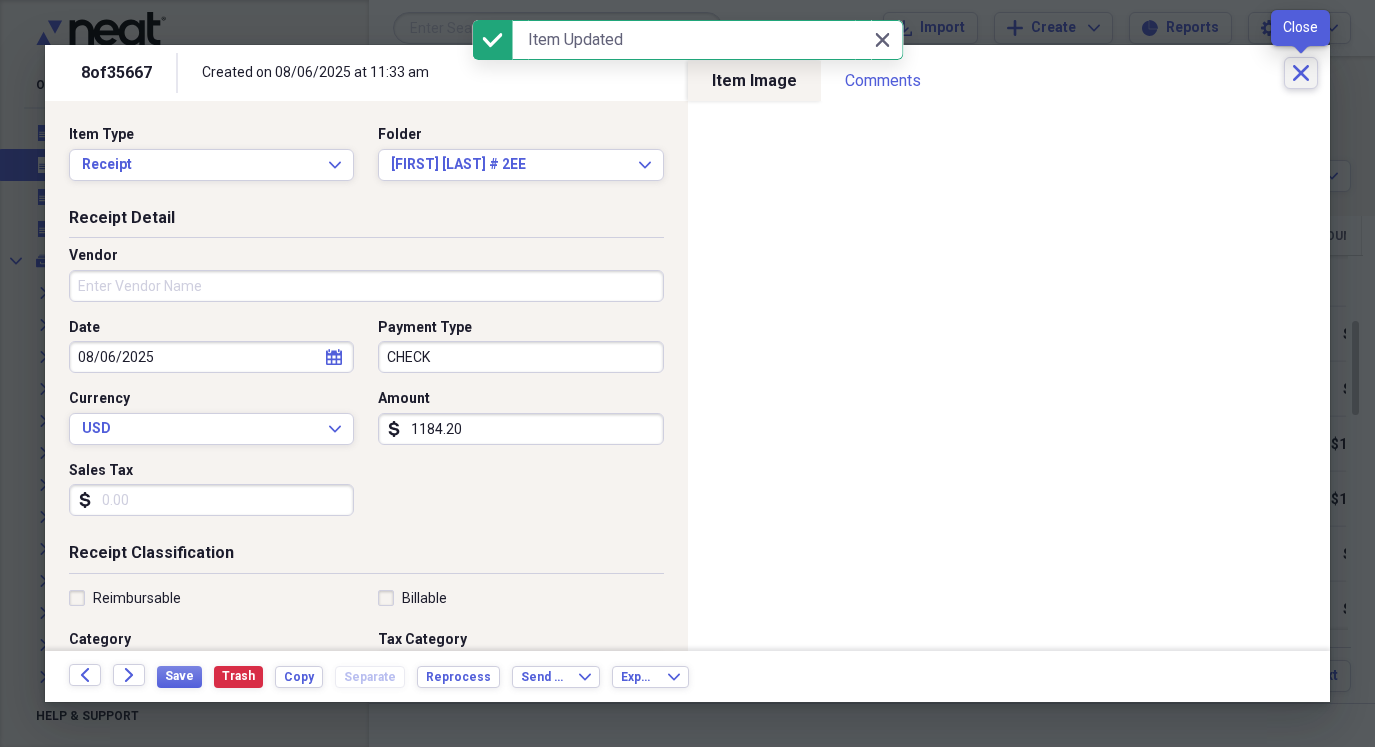 click on "Close" at bounding box center (1301, 73) 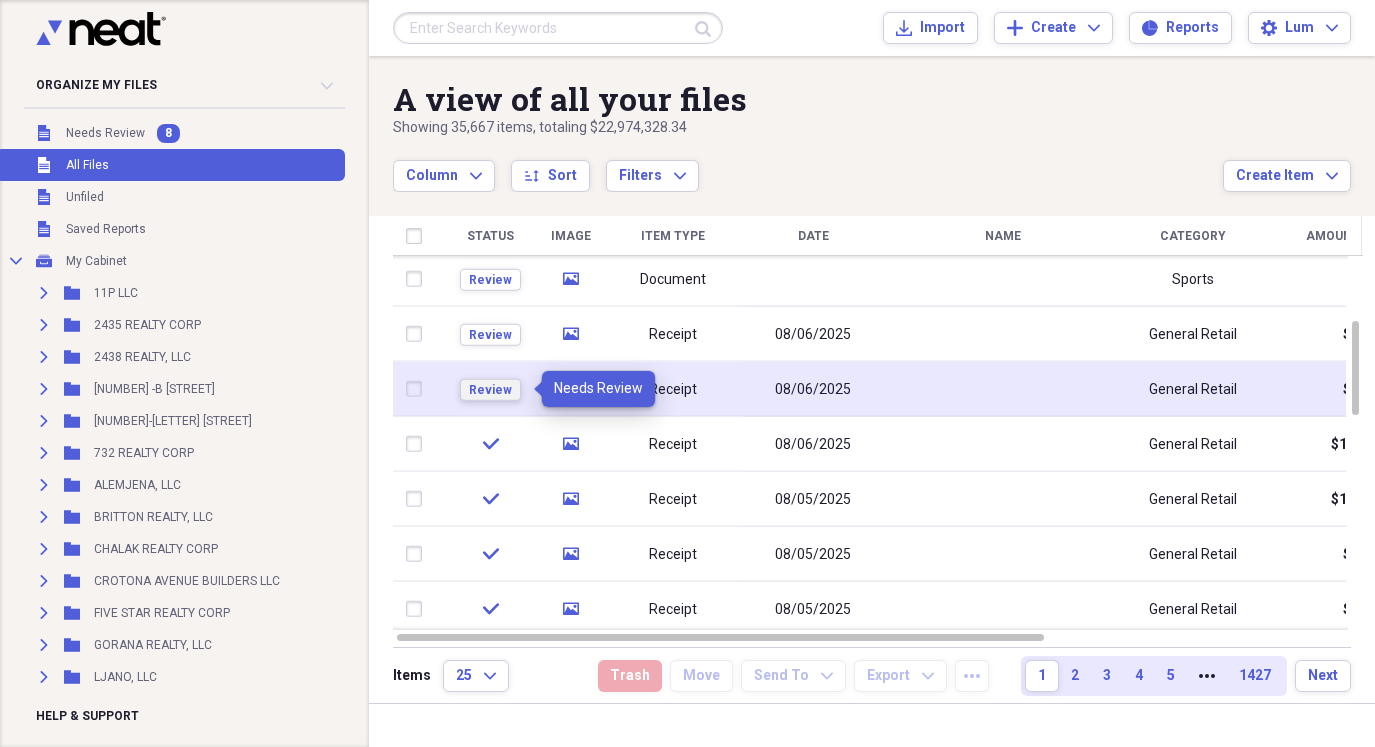click on "Review" at bounding box center [490, 390] 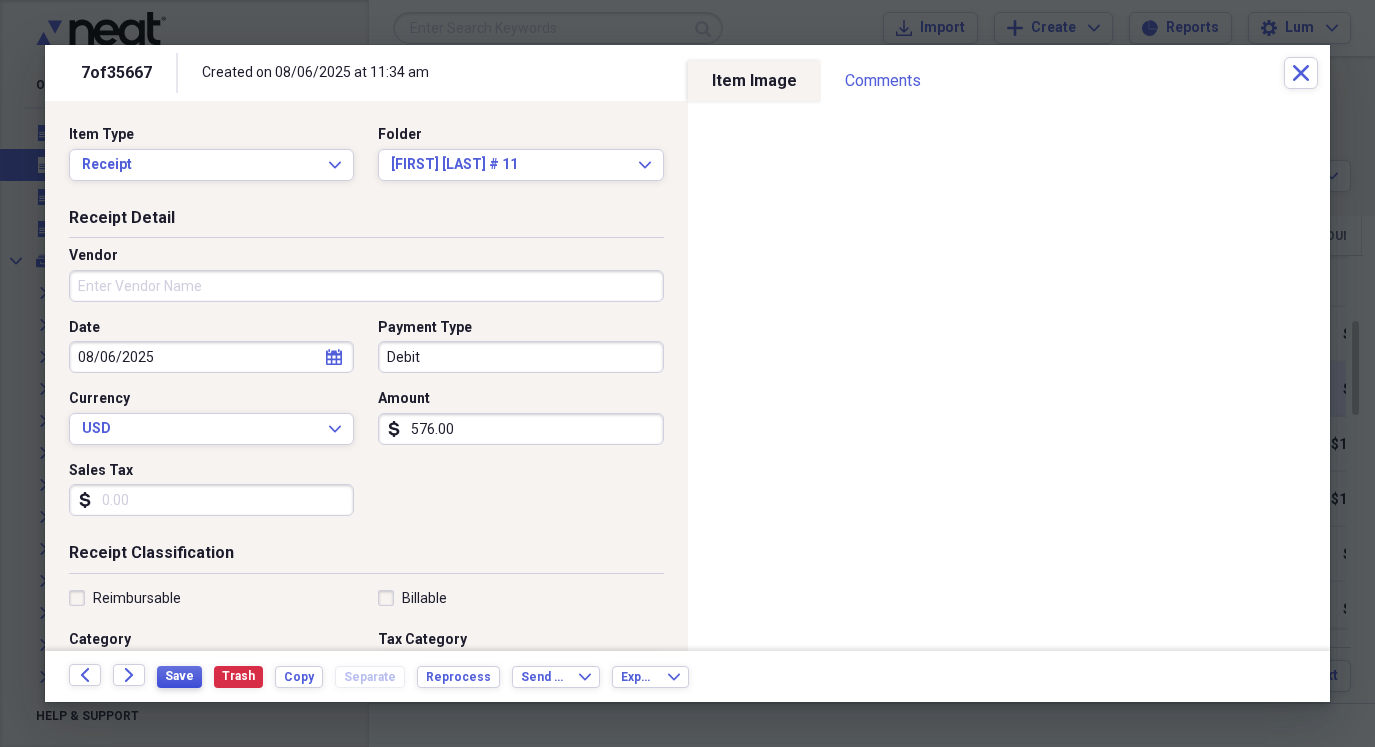 click on "Save" at bounding box center (179, 677) 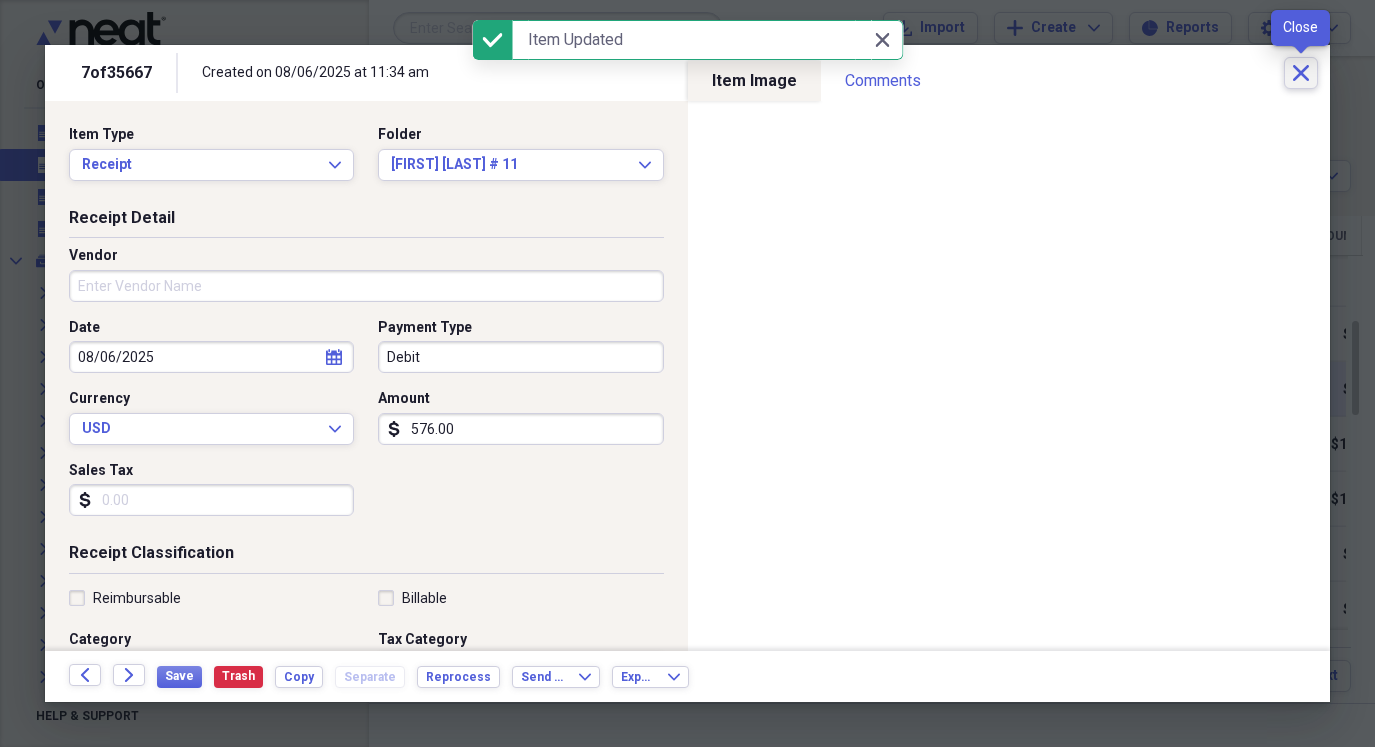 click on "Close" 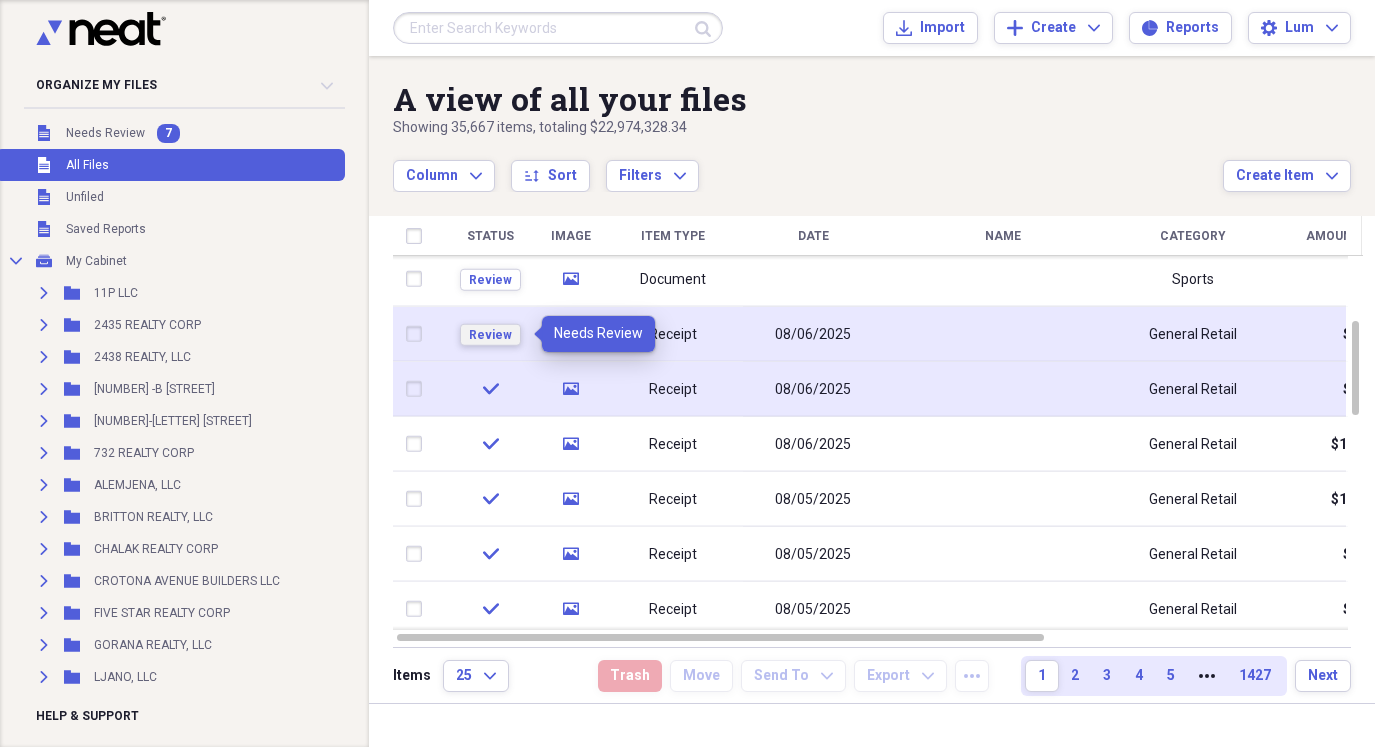 click on "Review" at bounding box center [490, 335] 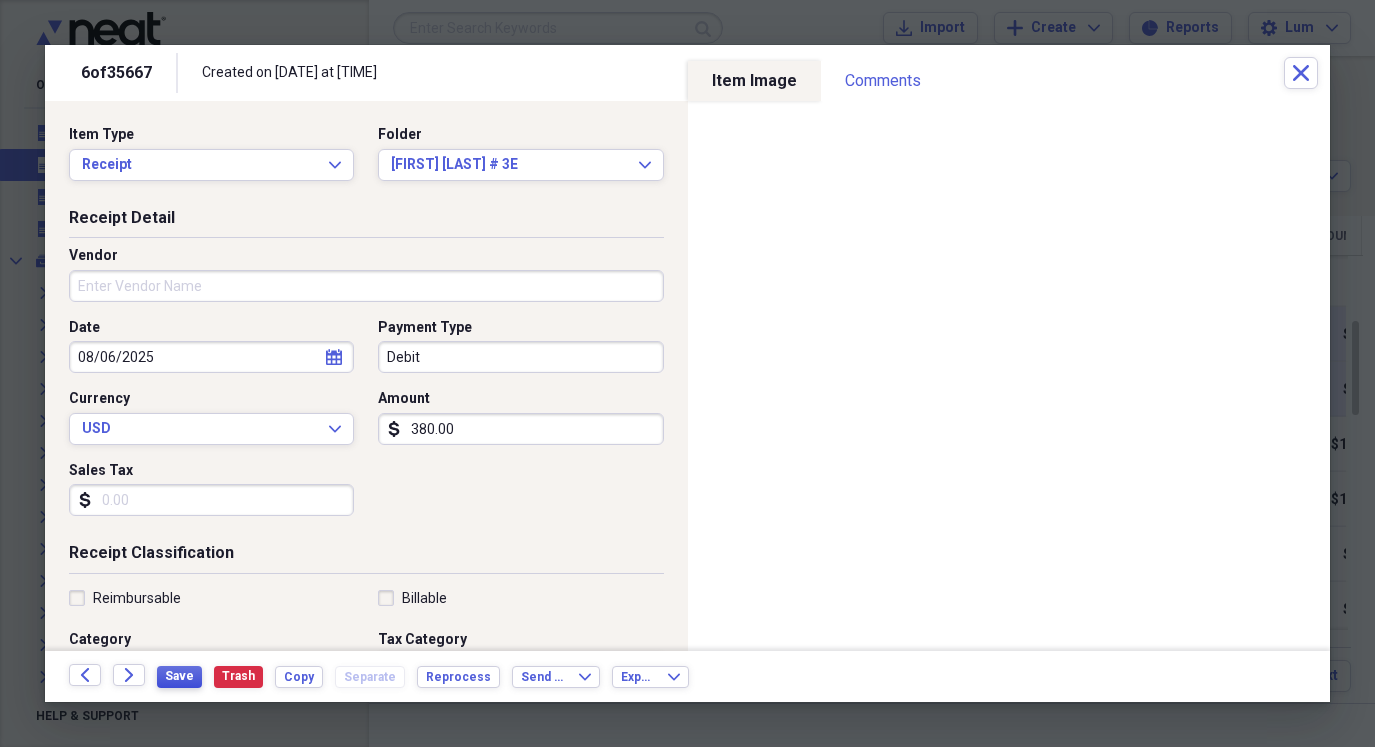 click on "Save" at bounding box center [179, 676] 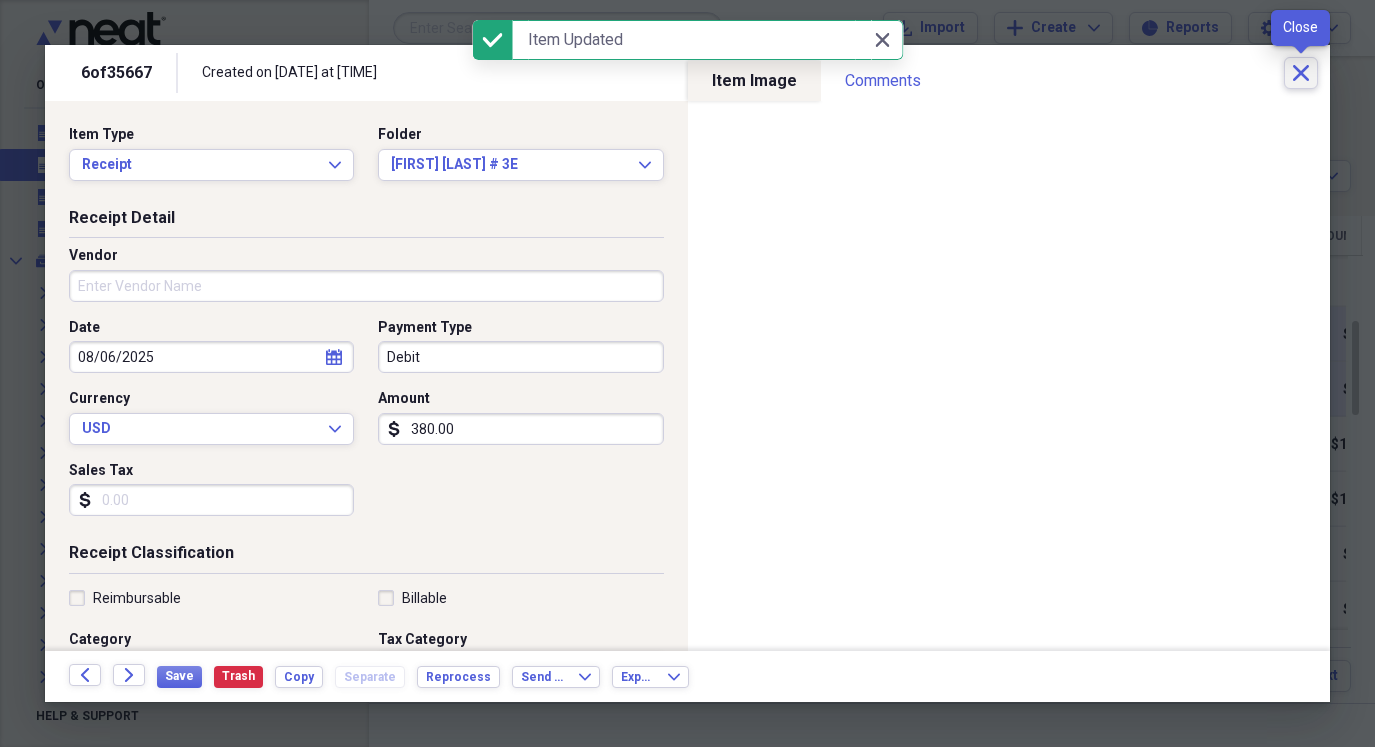 click on "Close" at bounding box center [1301, 73] 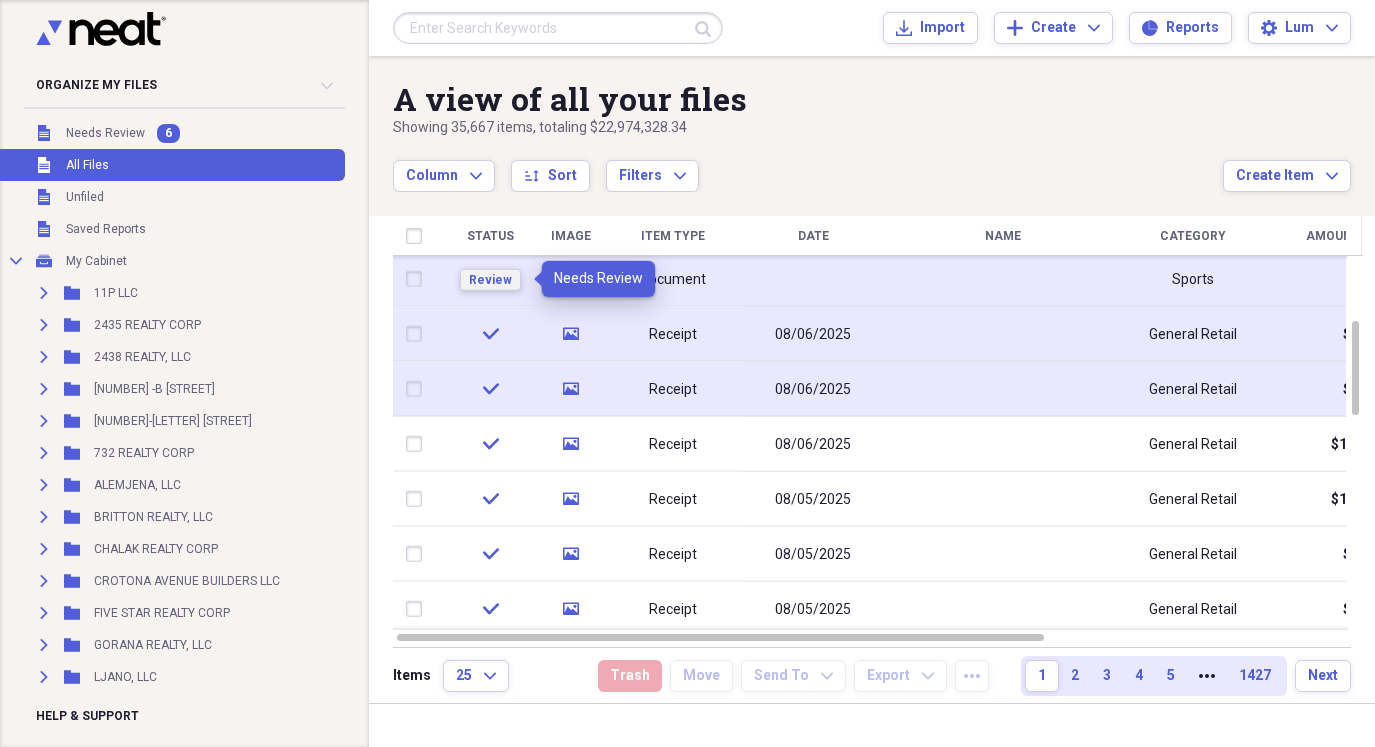 click on "Review" at bounding box center (490, 280) 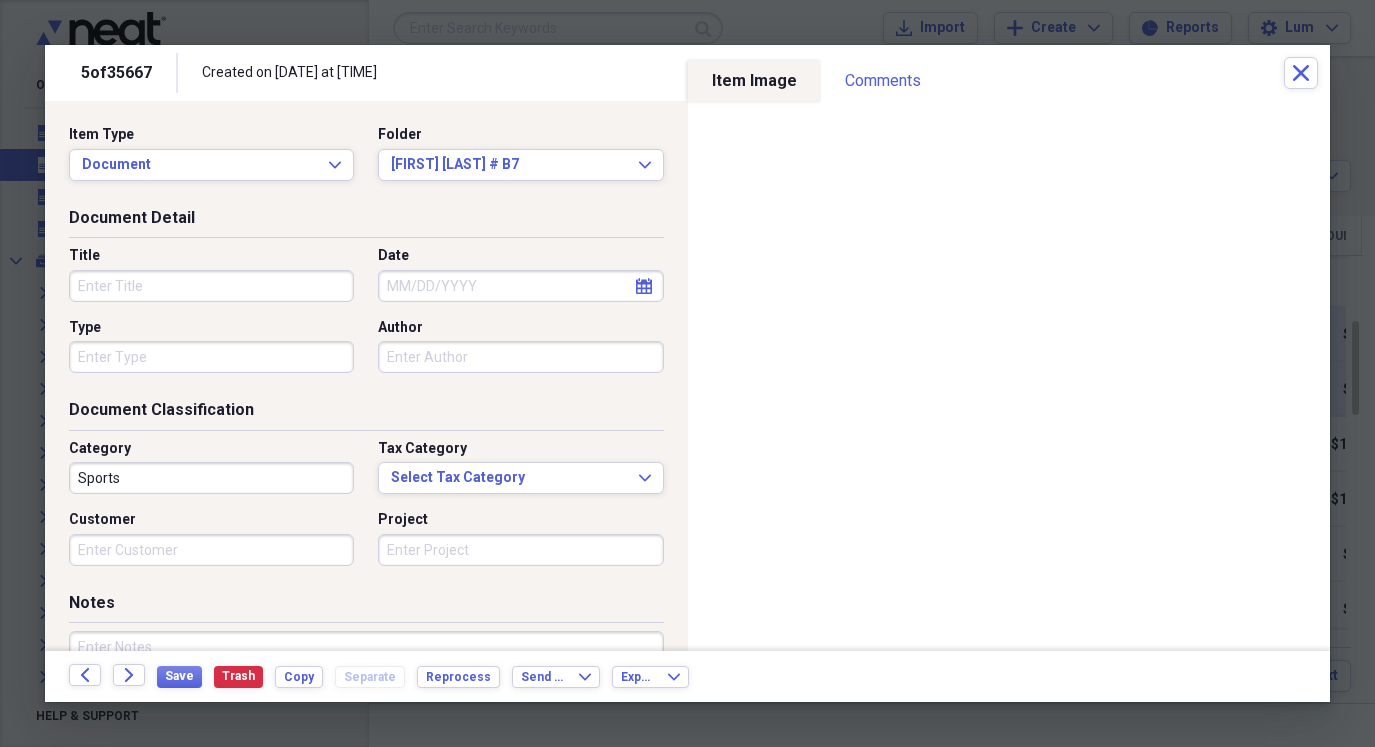 click on "Date" at bounding box center [520, 286] 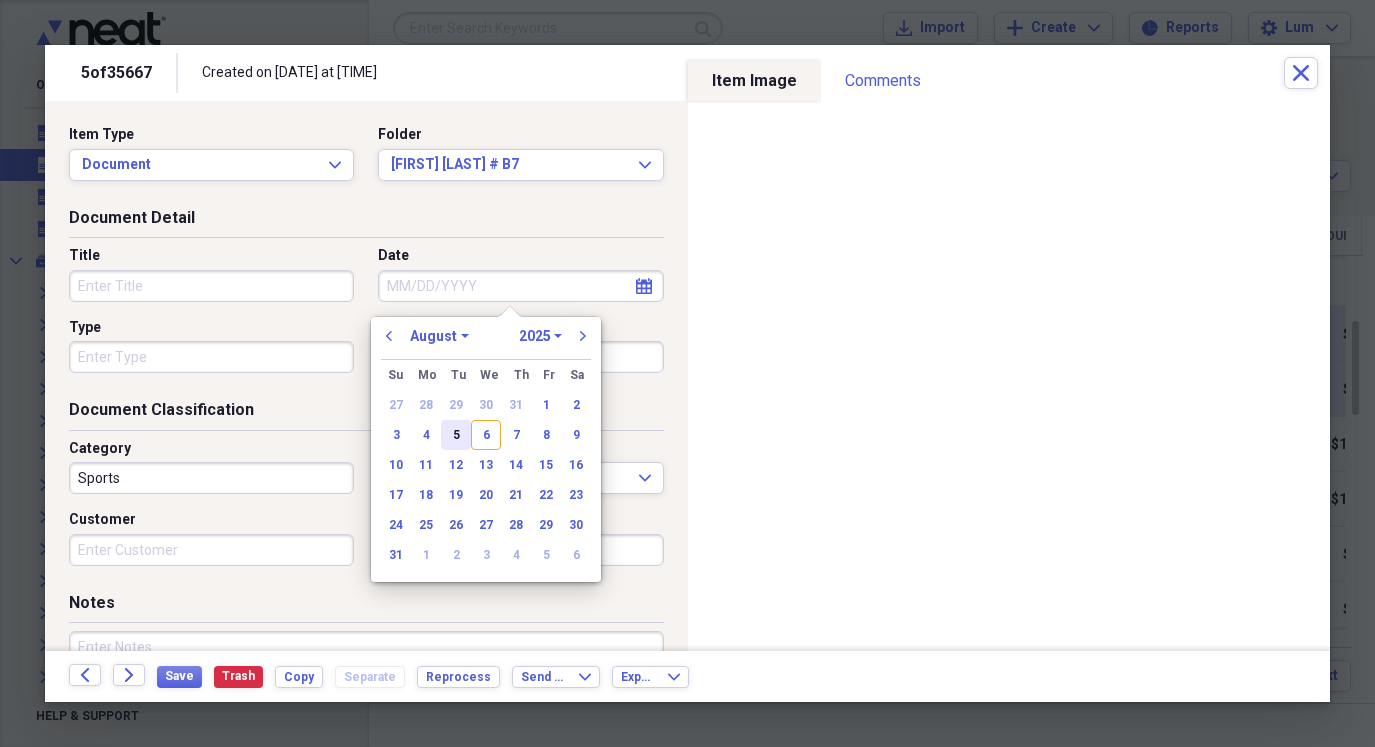 click on "5" at bounding box center (456, 435) 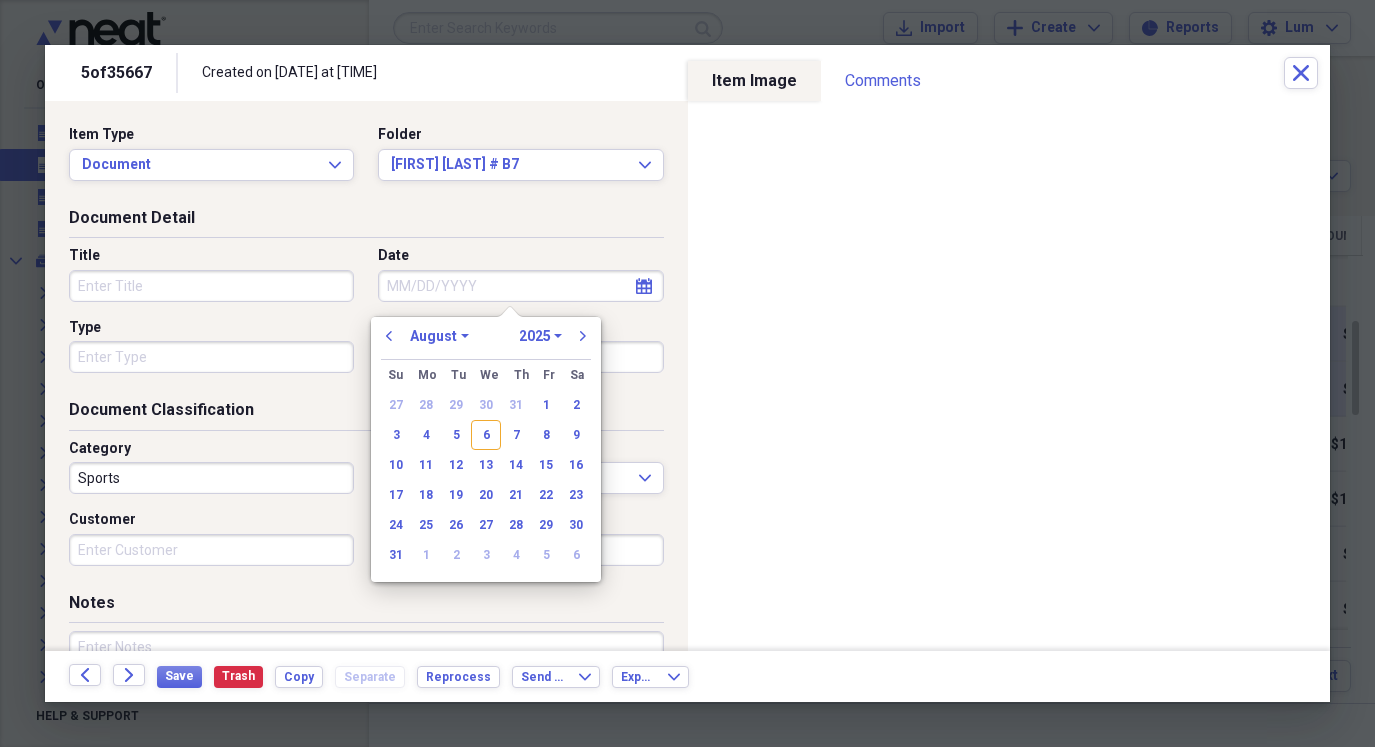 type on "08/05/2025" 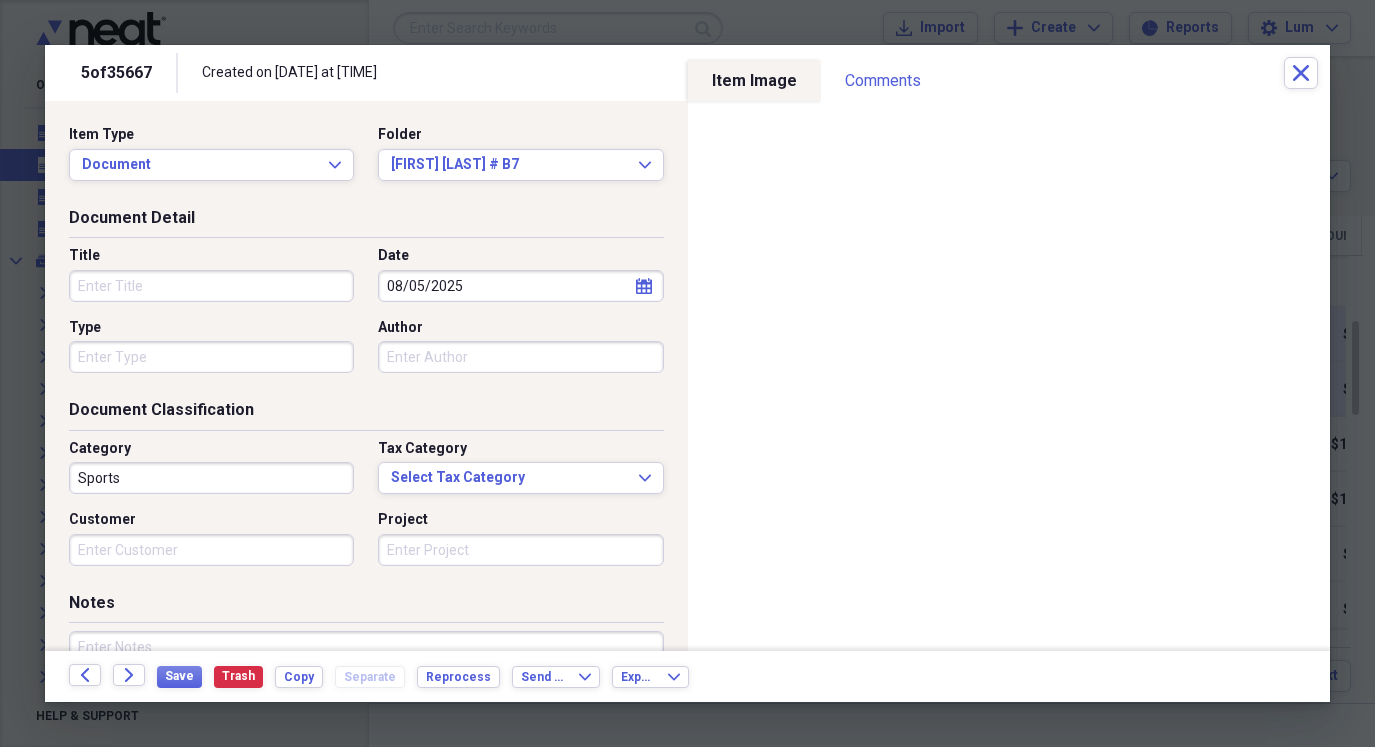click on "Type" at bounding box center [211, 357] 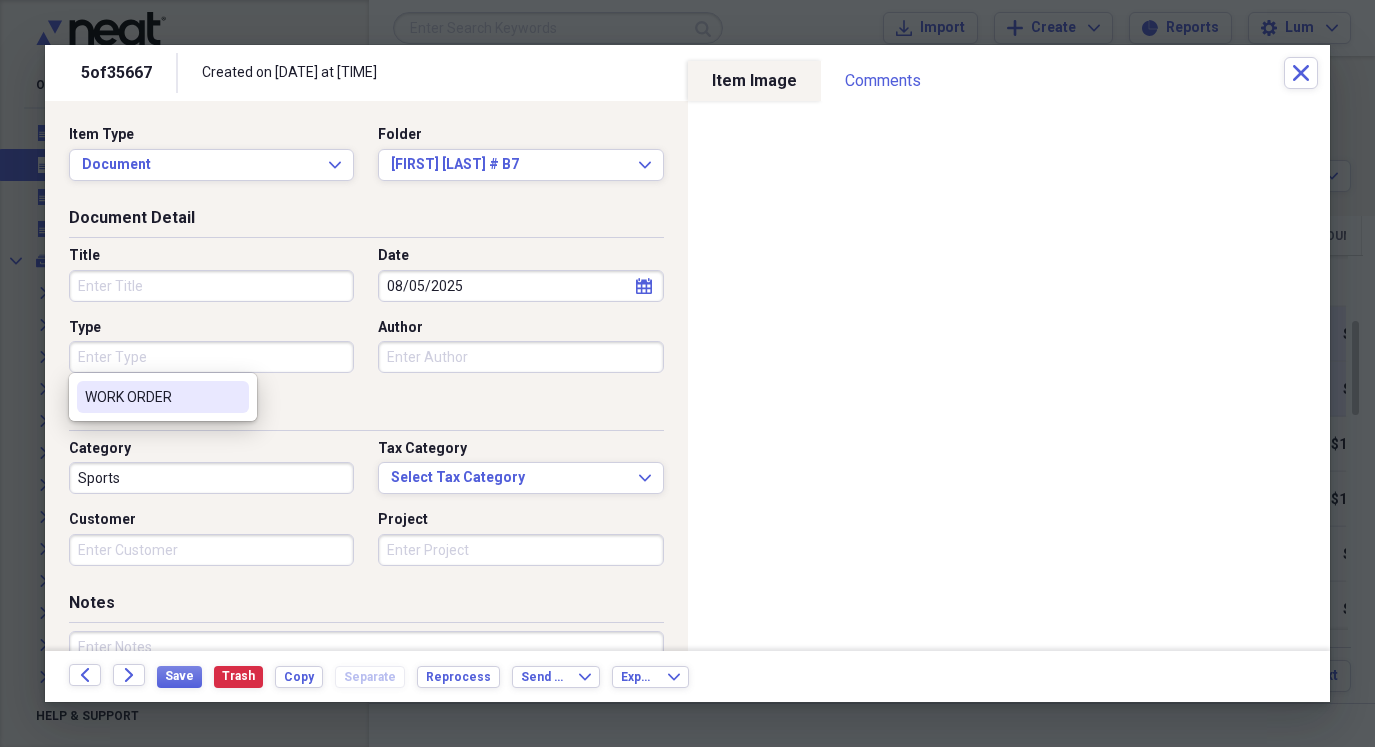 click on "WORK ORDER" at bounding box center [151, 397] 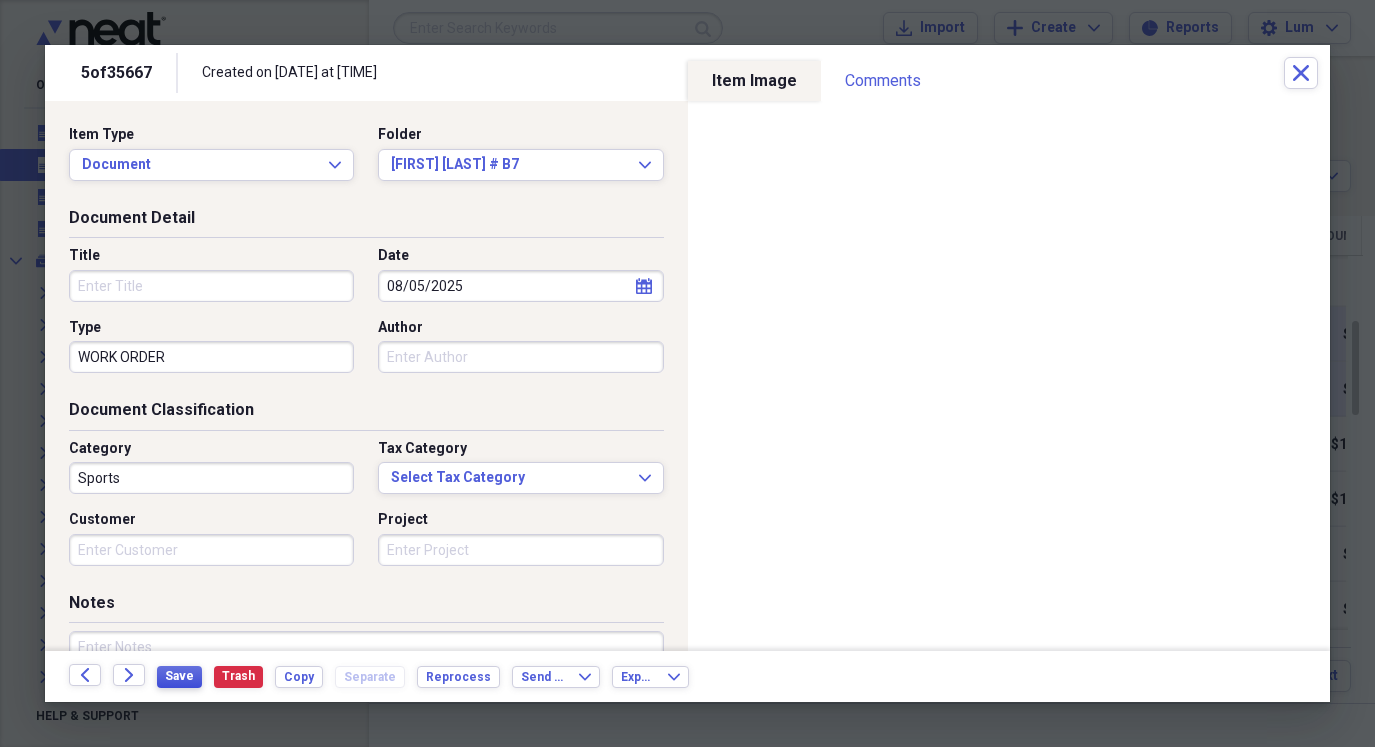 click on "Save" at bounding box center (179, 676) 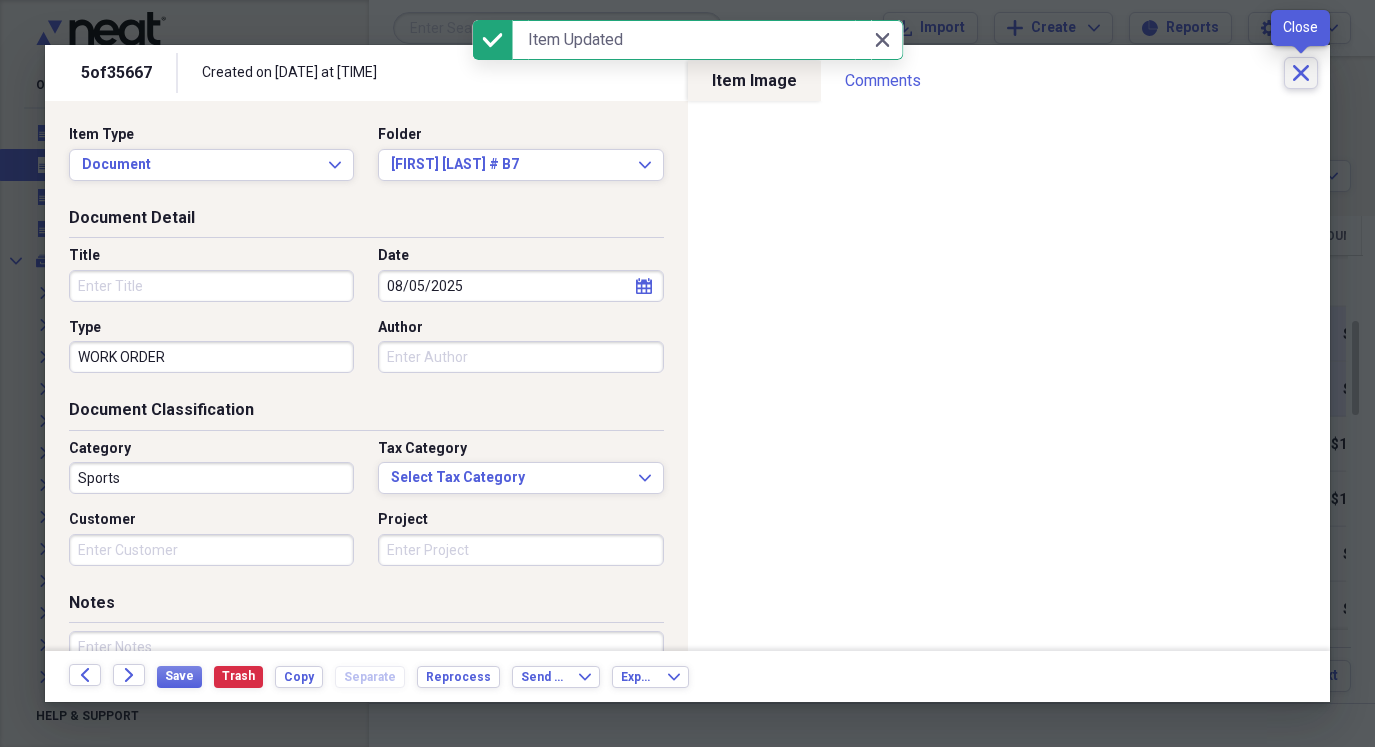 click on "Close" at bounding box center (1301, 73) 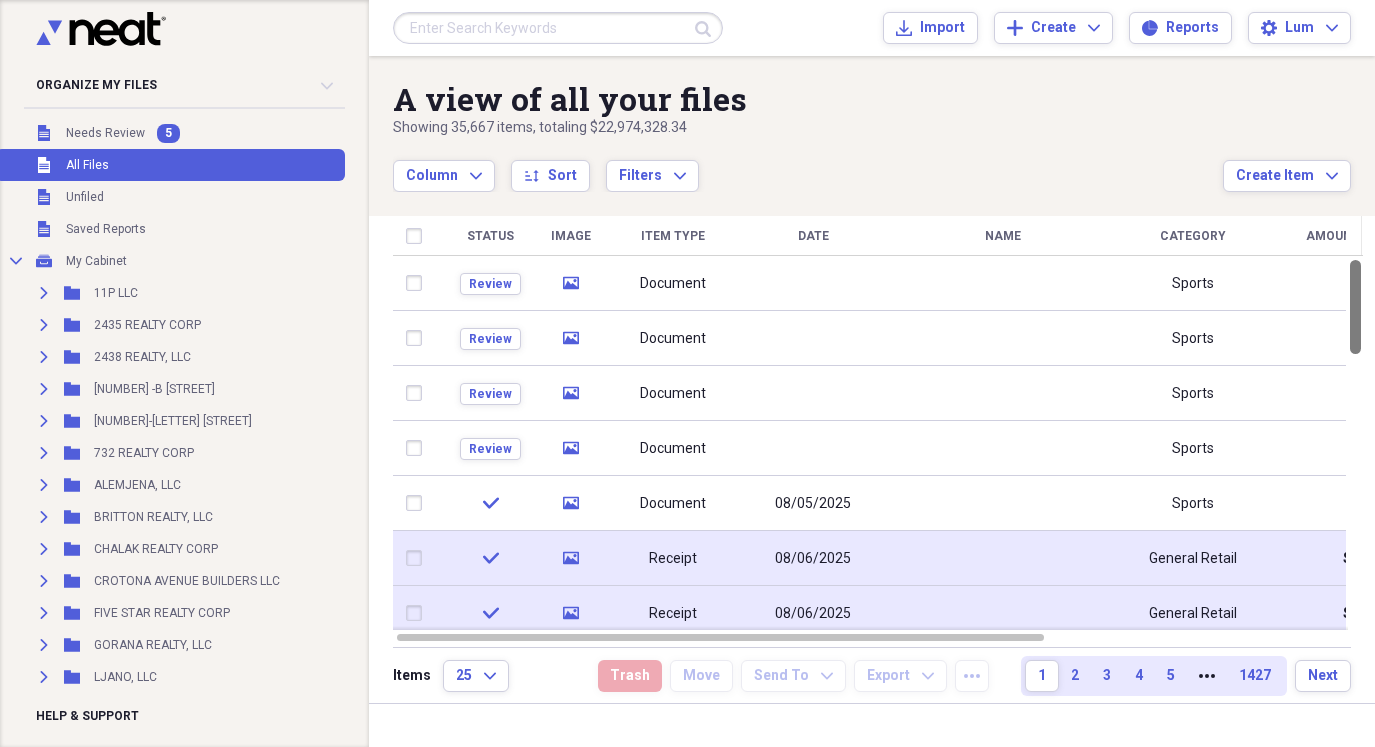 drag, startPoint x: 1367, startPoint y: 354, endPoint x: 1379, endPoint y: 270, distance: 84.85281 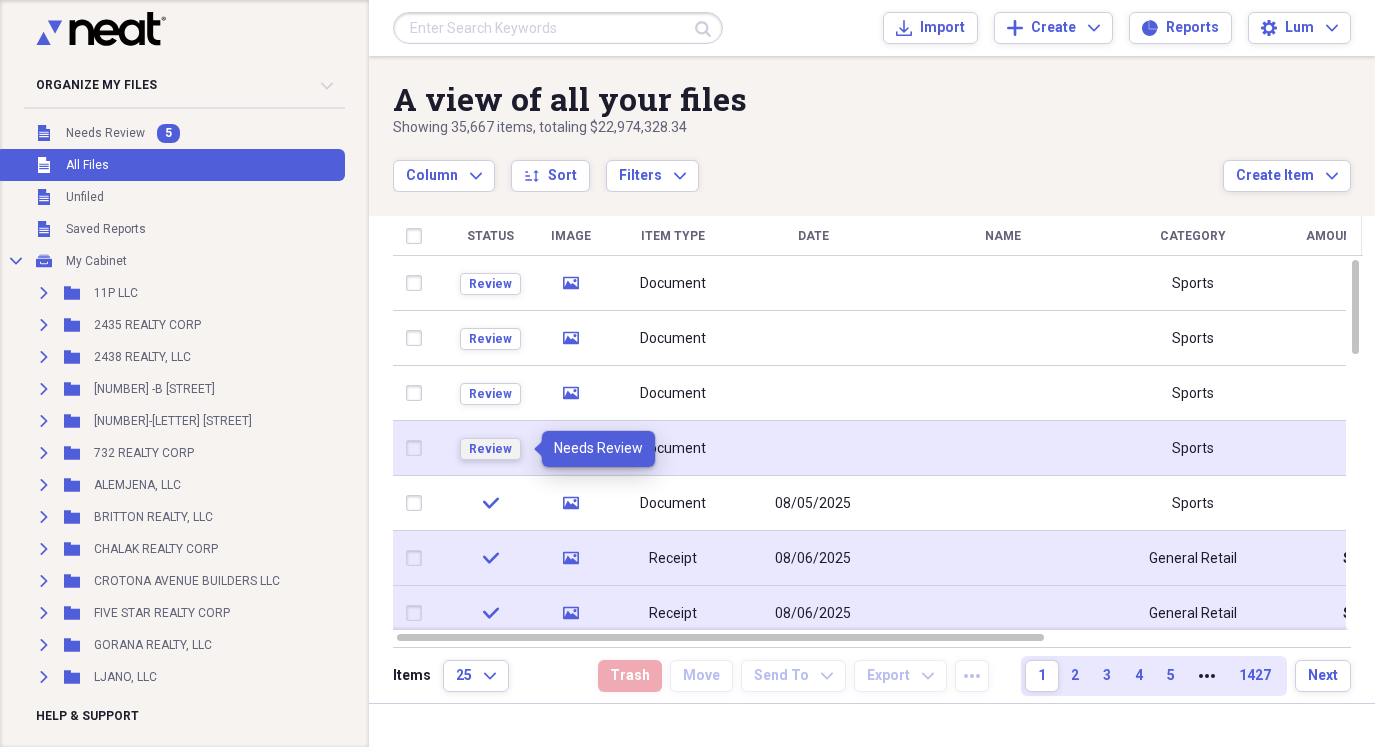 click on "Review" at bounding box center (490, 449) 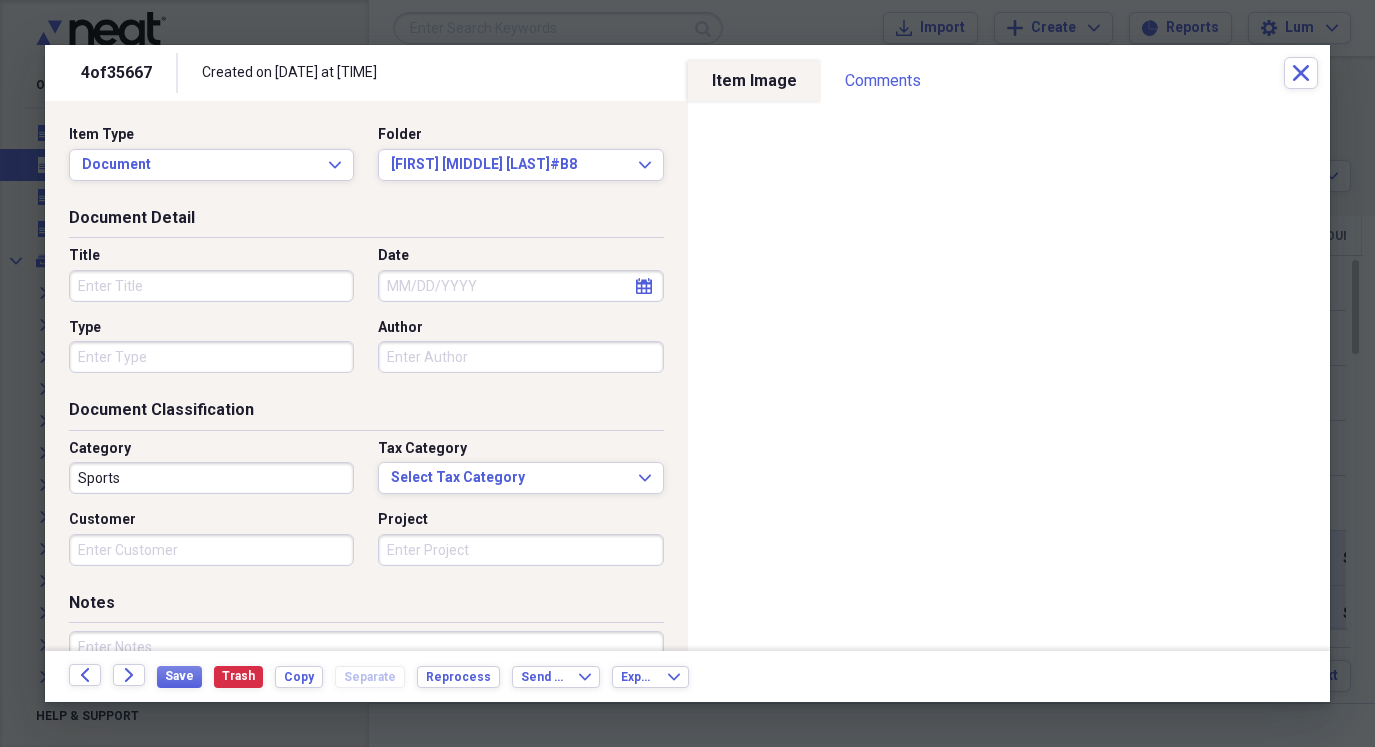 click on "Date" at bounding box center [520, 286] 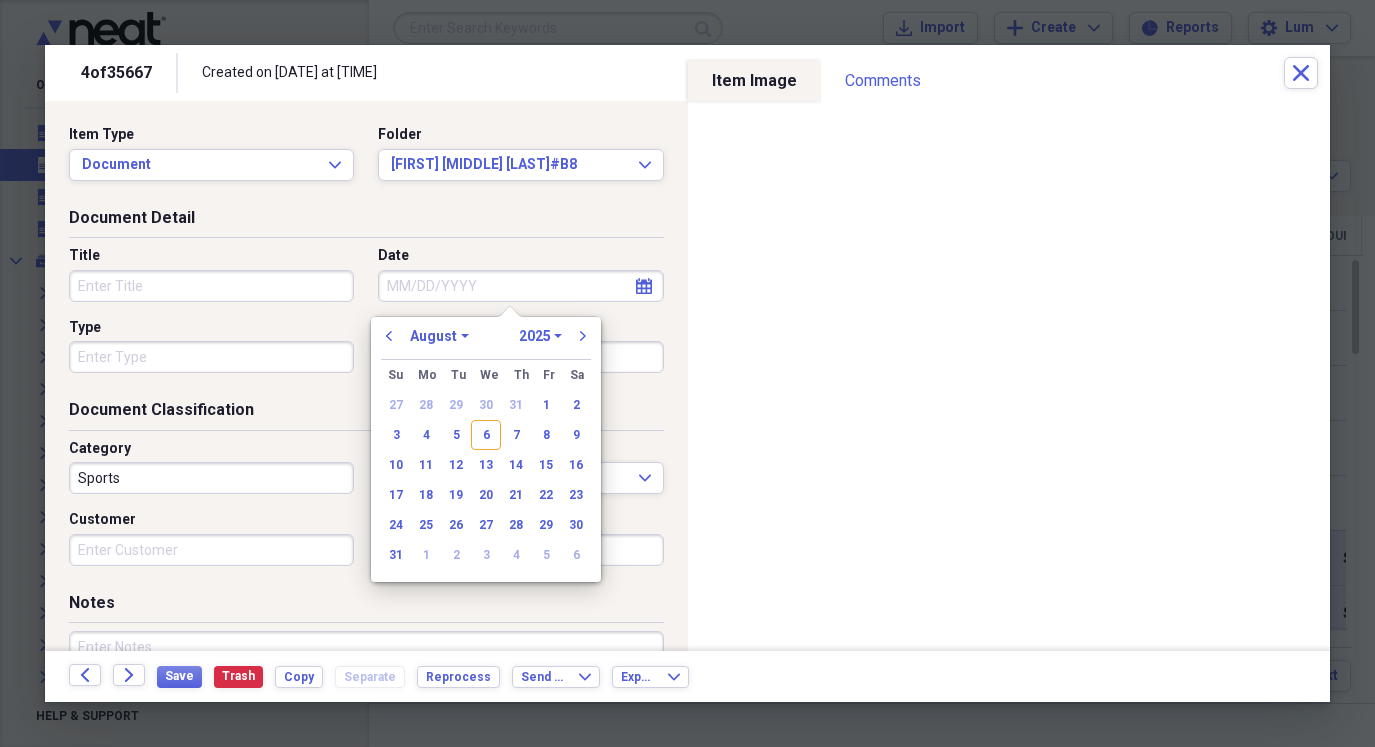drag, startPoint x: 425, startPoint y: 434, endPoint x: 413, endPoint y: 429, distance: 13 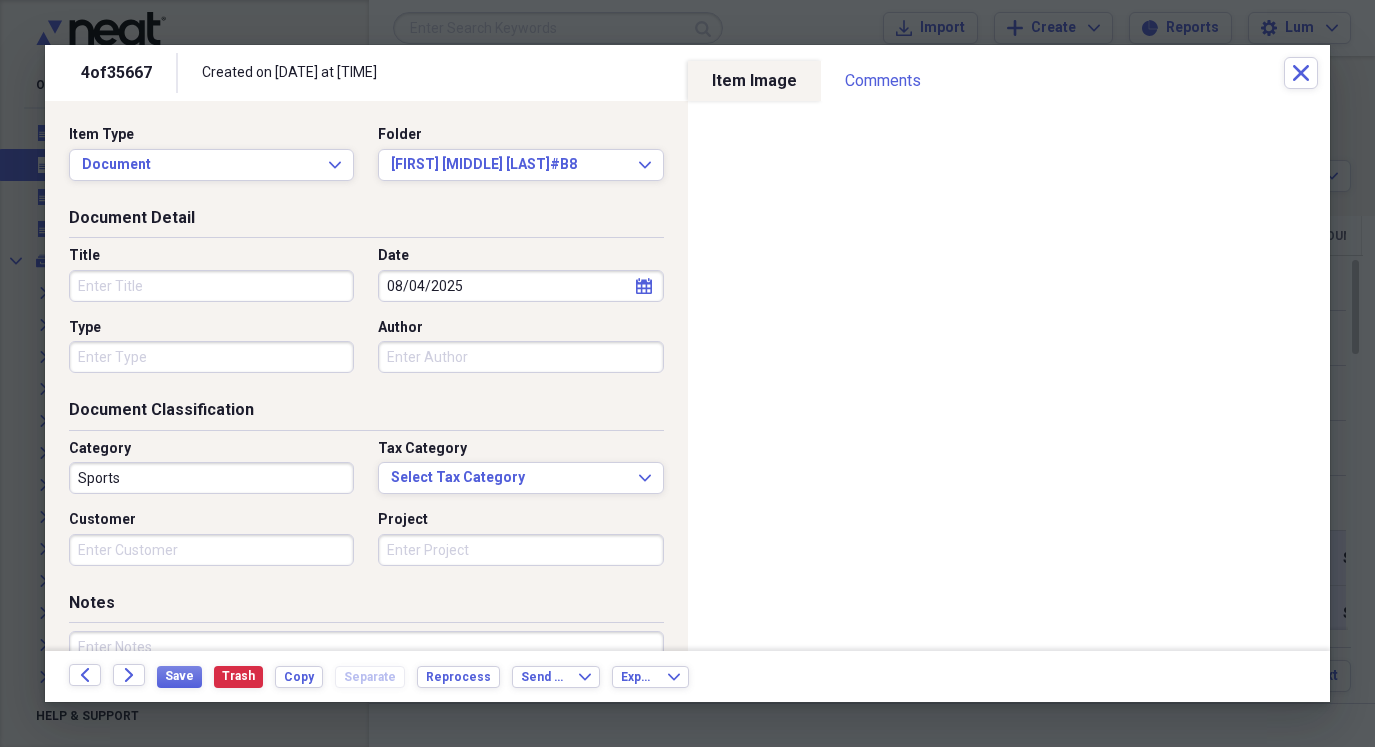 click on "Type" at bounding box center [211, 357] 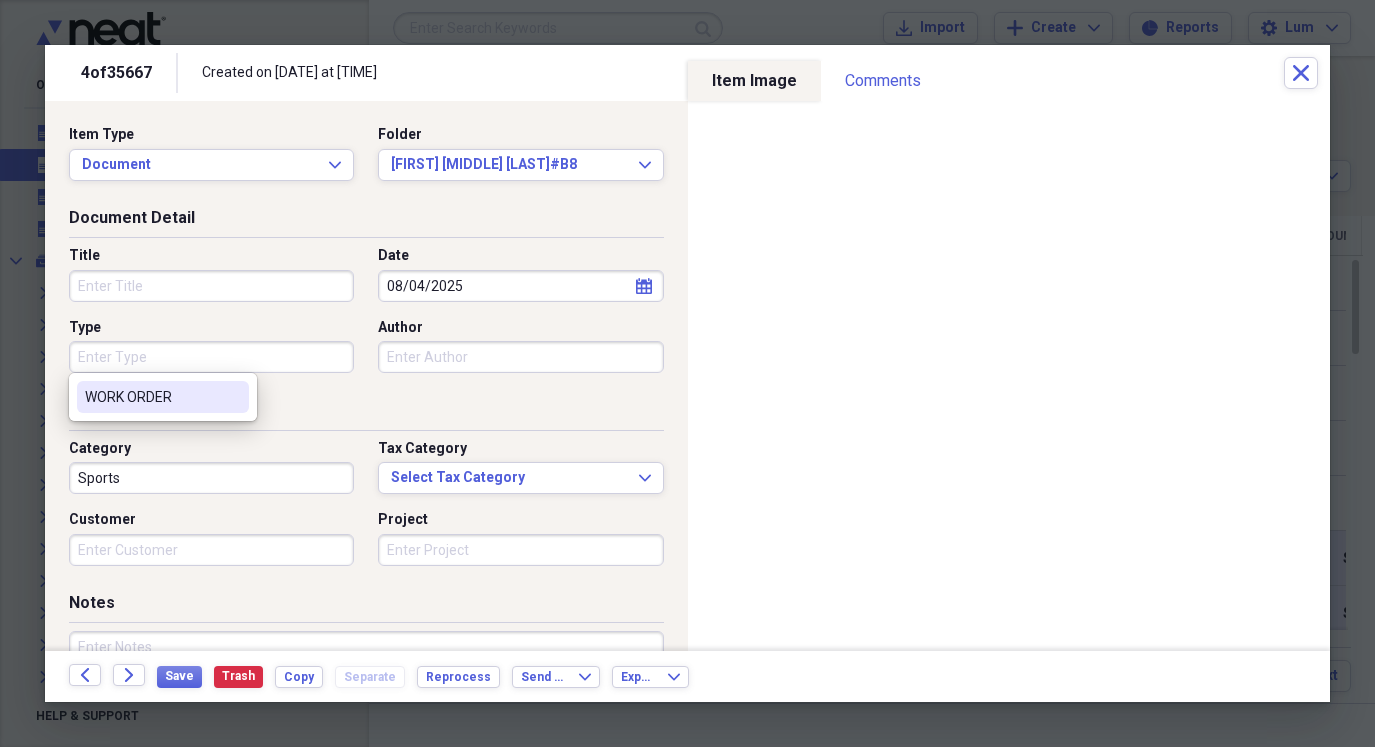 click on "WORK ORDER" at bounding box center [151, 397] 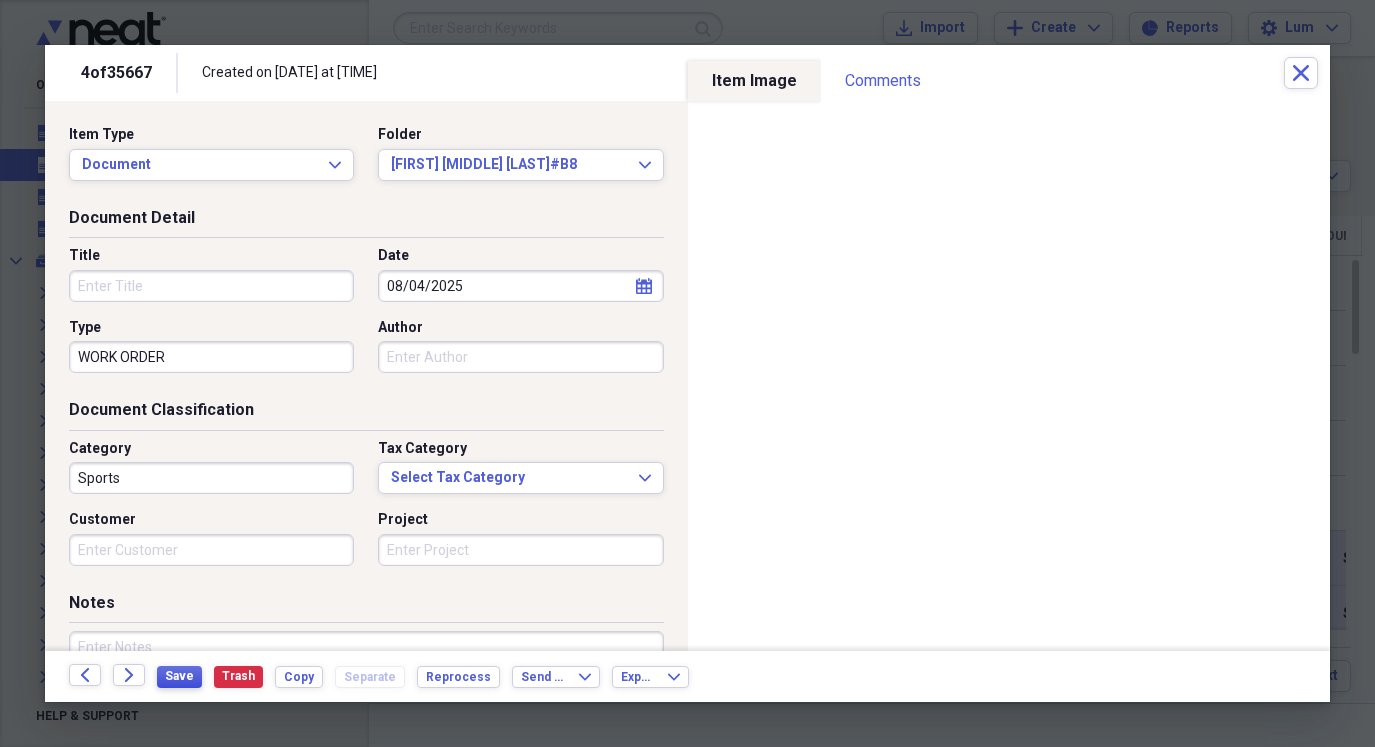 click on "Save" at bounding box center [179, 677] 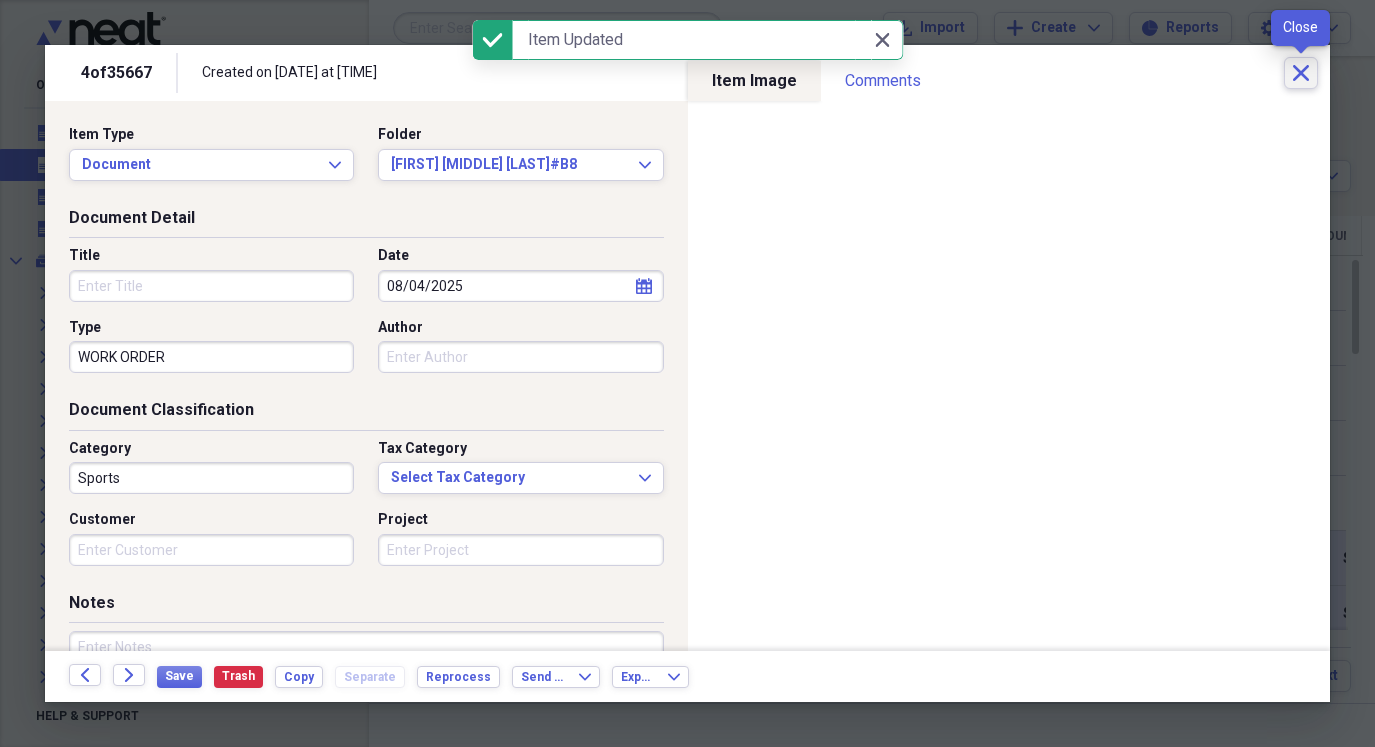 click on "Close" 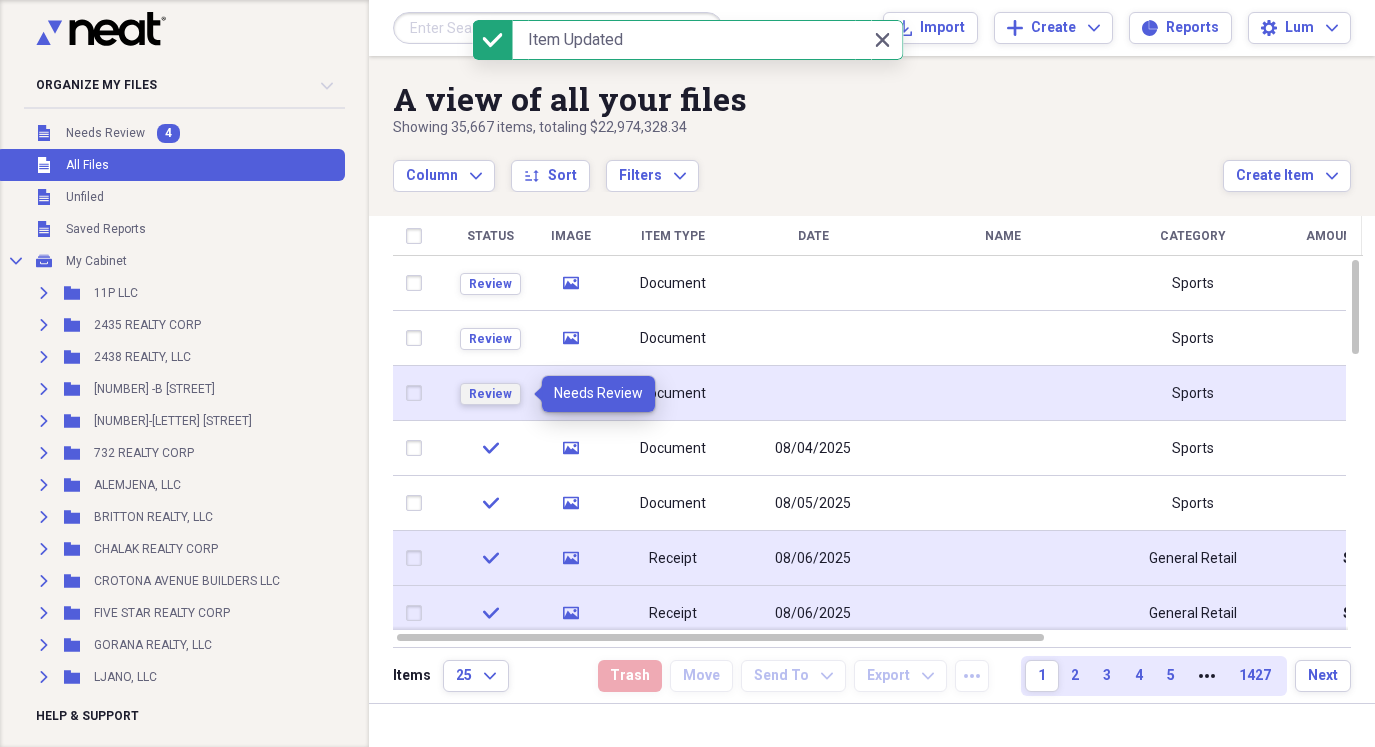 click on "Review" at bounding box center [490, 394] 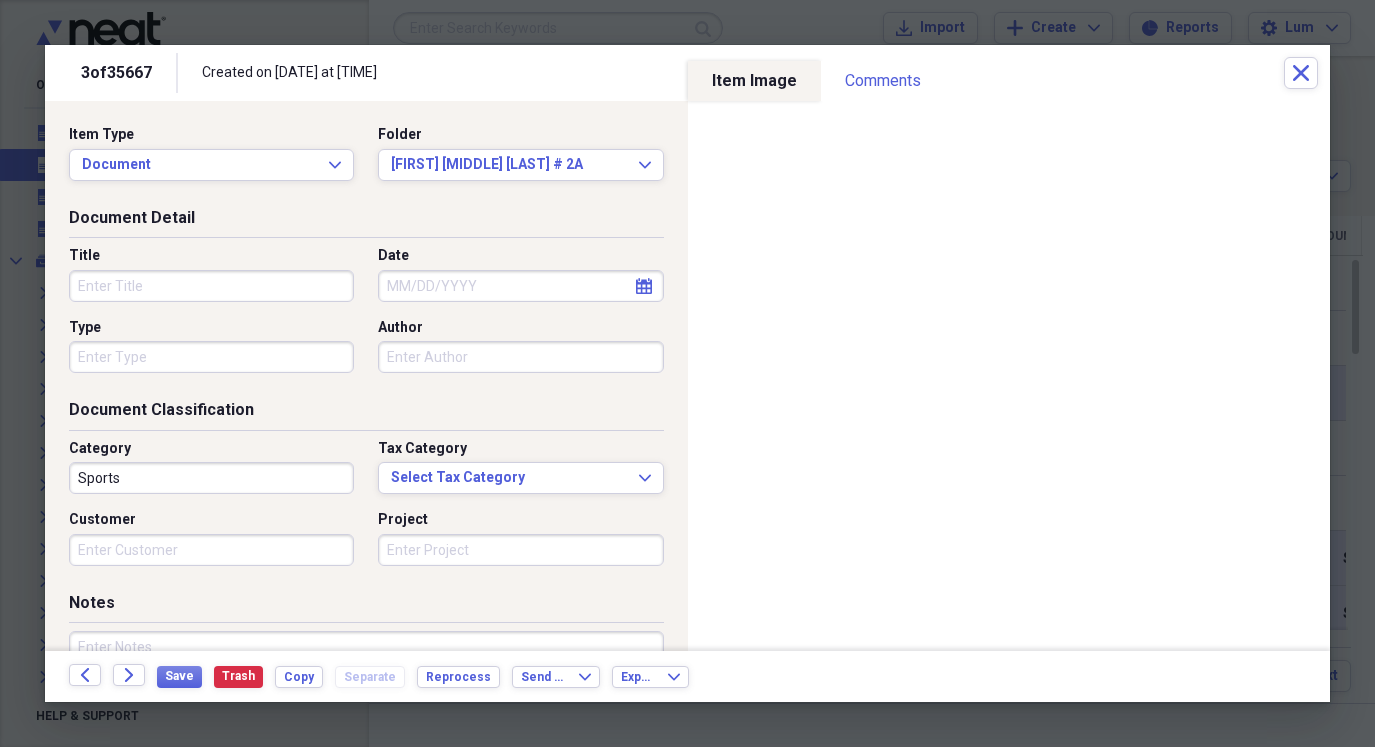click on "Date" at bounding box center [520, 286] 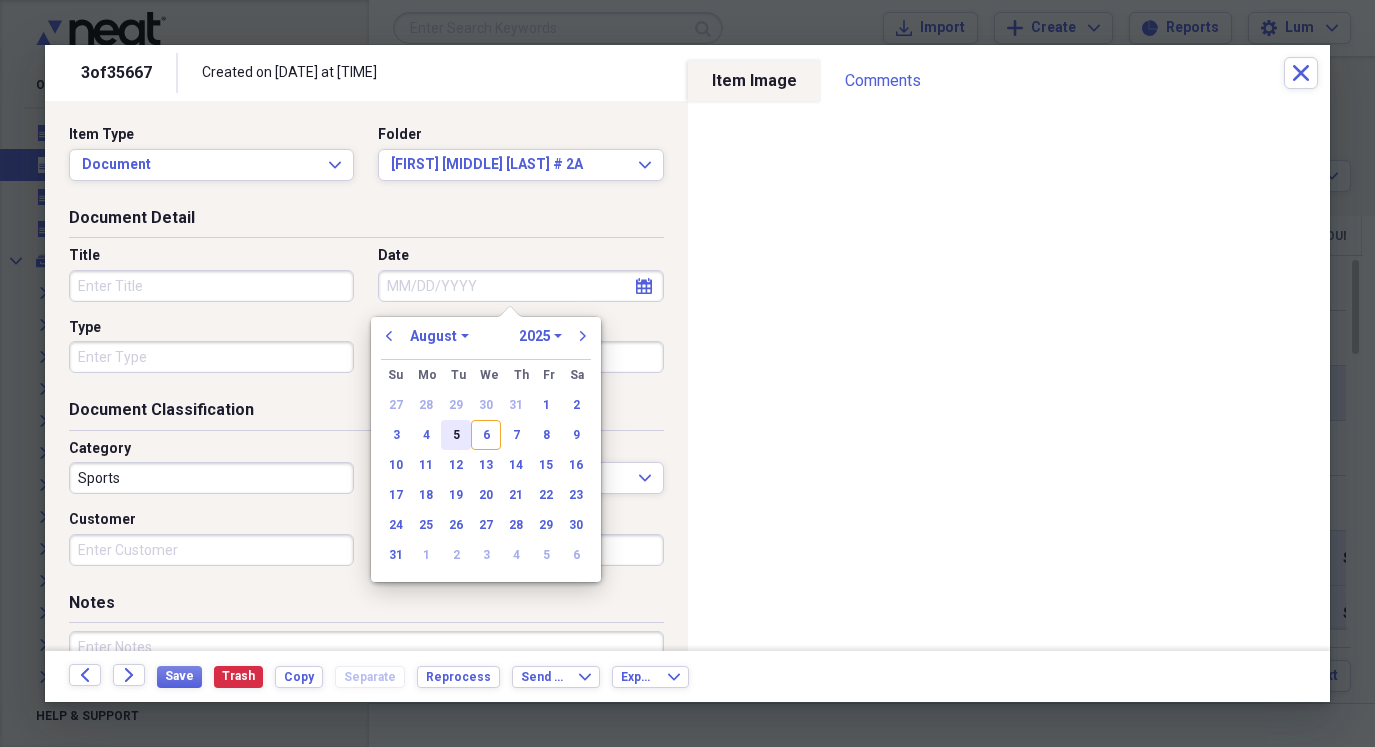 click on "5" at bounding box center [456, 435] 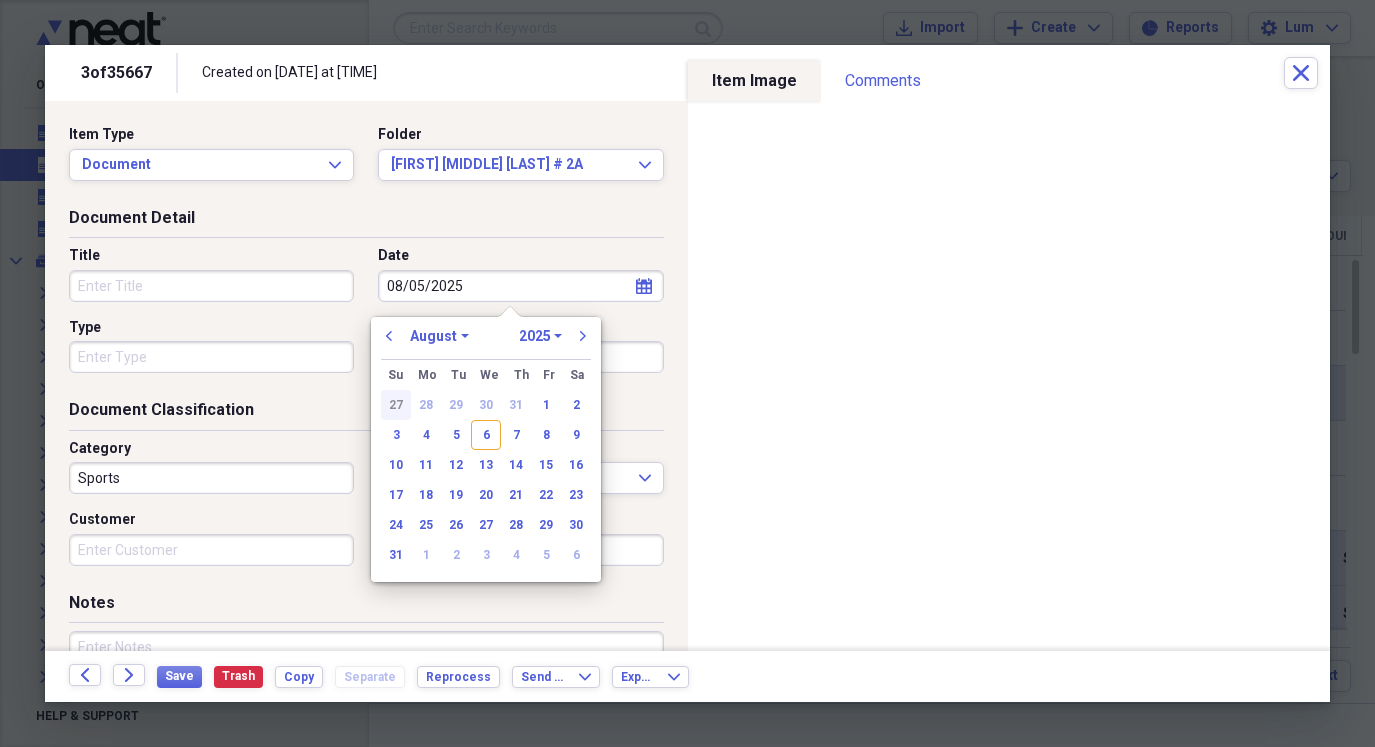 type on "08/05/2025" 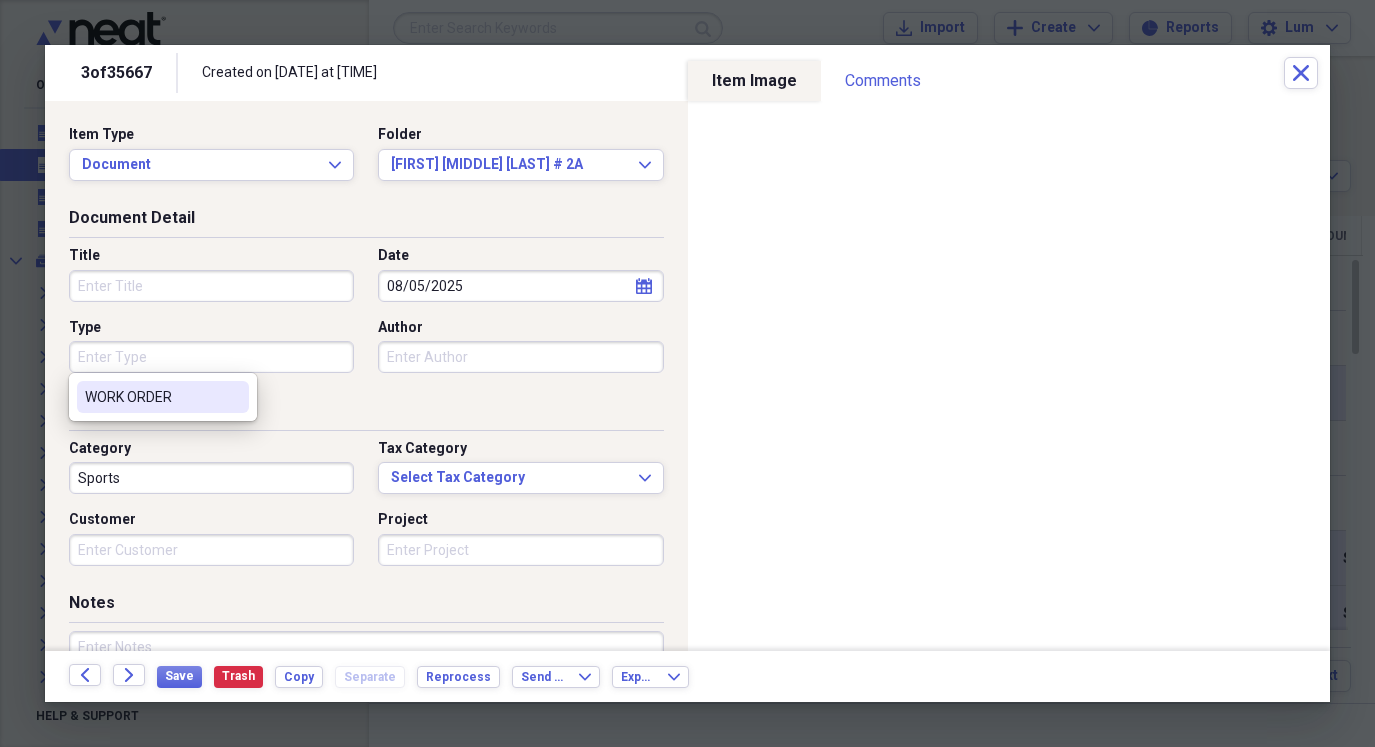 click on "Type" at bounding box center (211, 357) 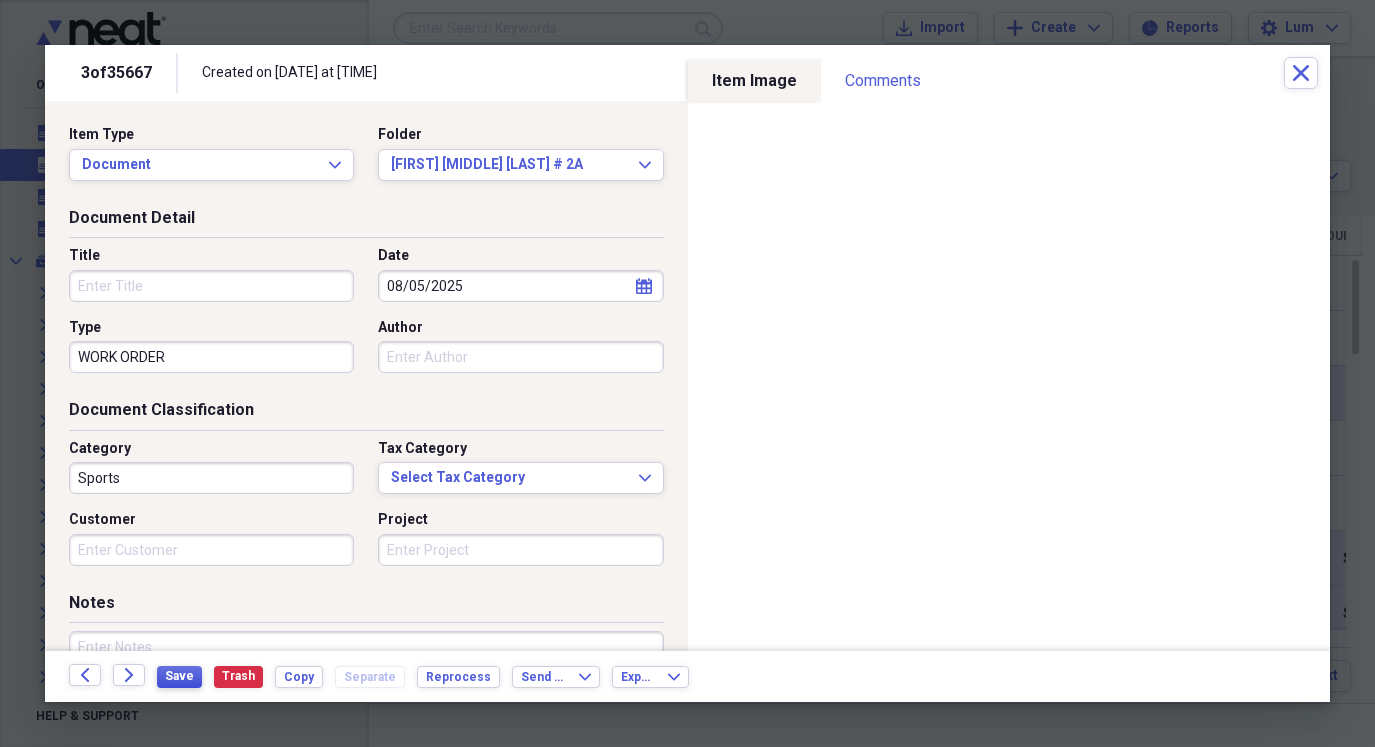 click on "Save" at bounding box center (179, 676) 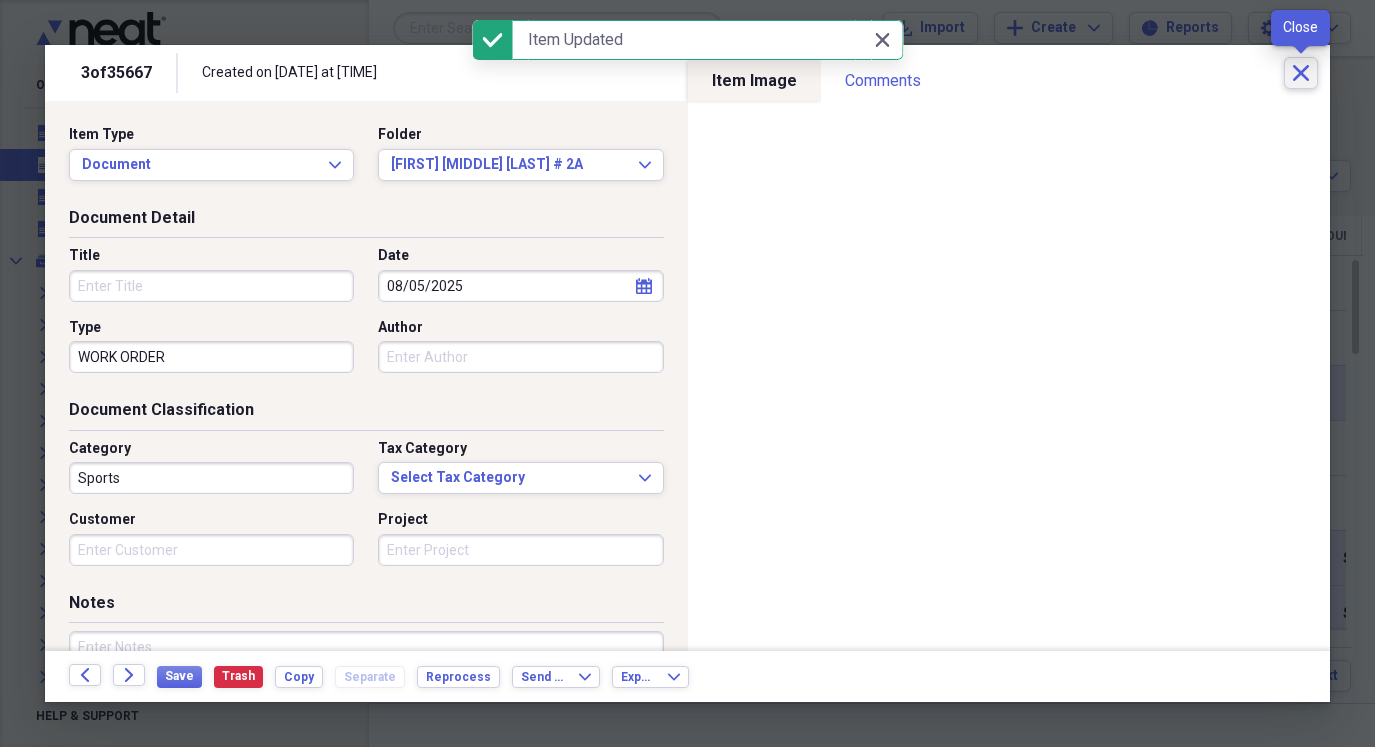 click on "Close" 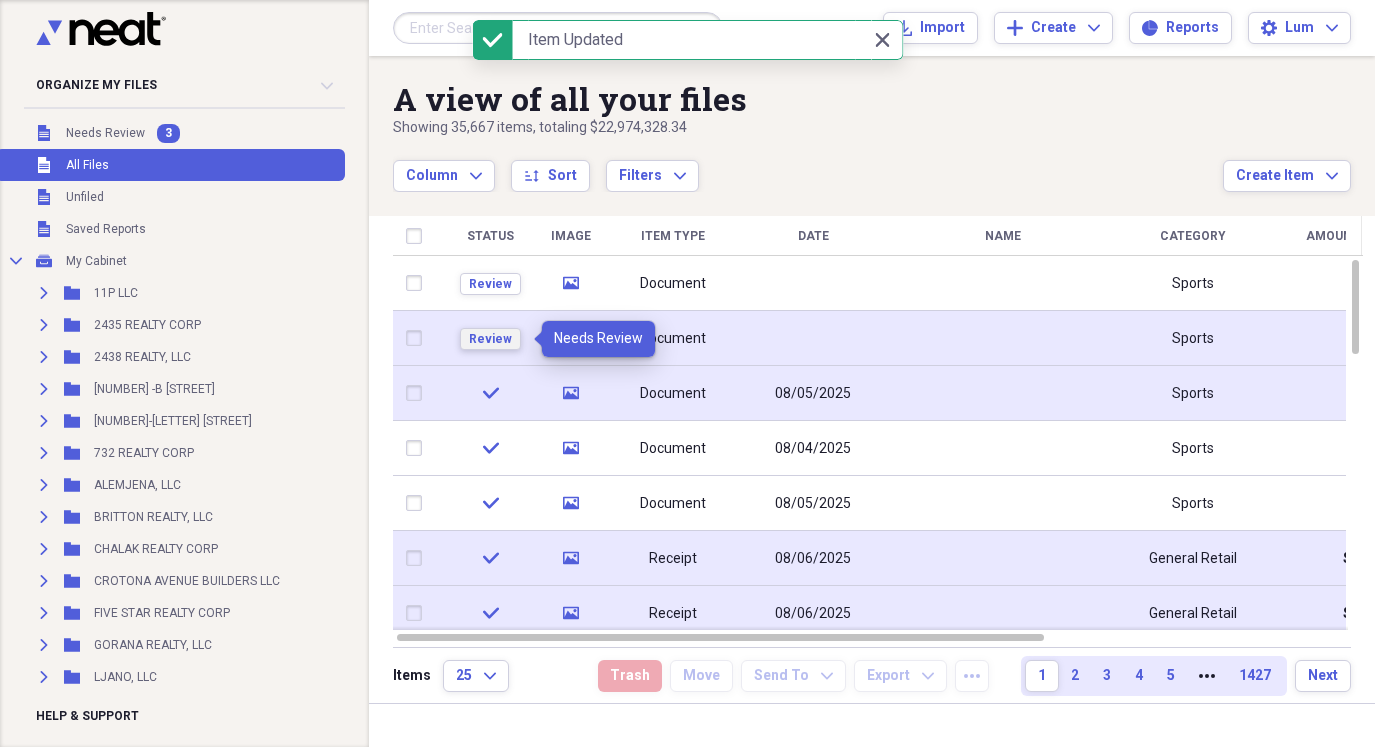 click on "Review" at bounding box center [490, 339] 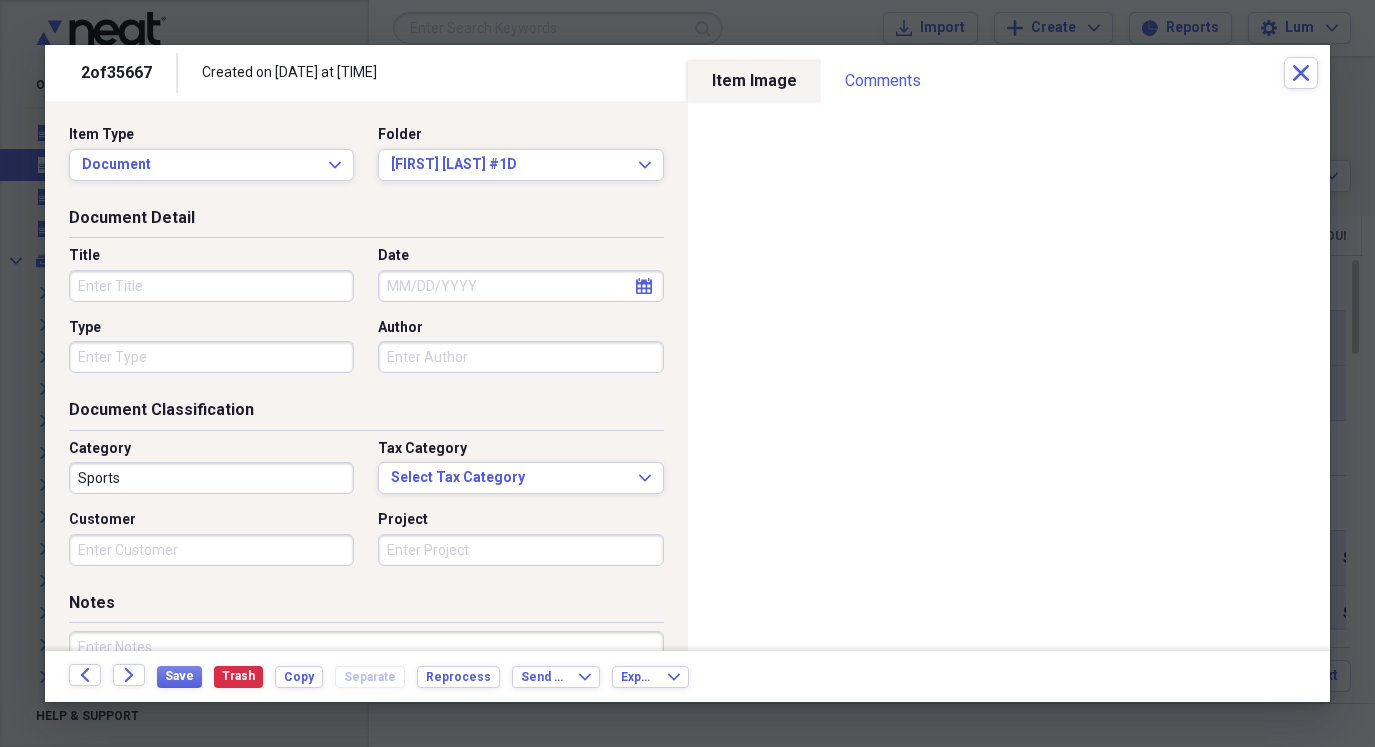 select on "7" 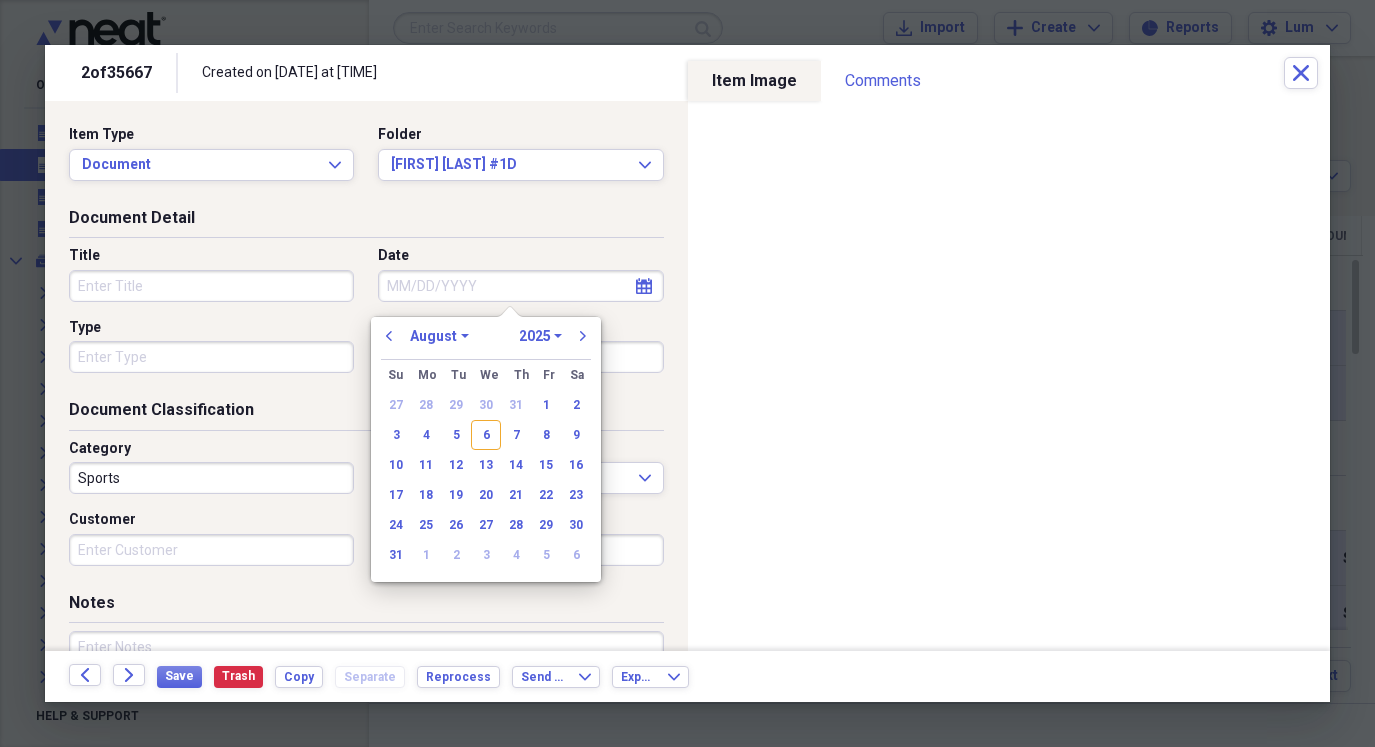 click on "Date" at bounding box center [520, 286] 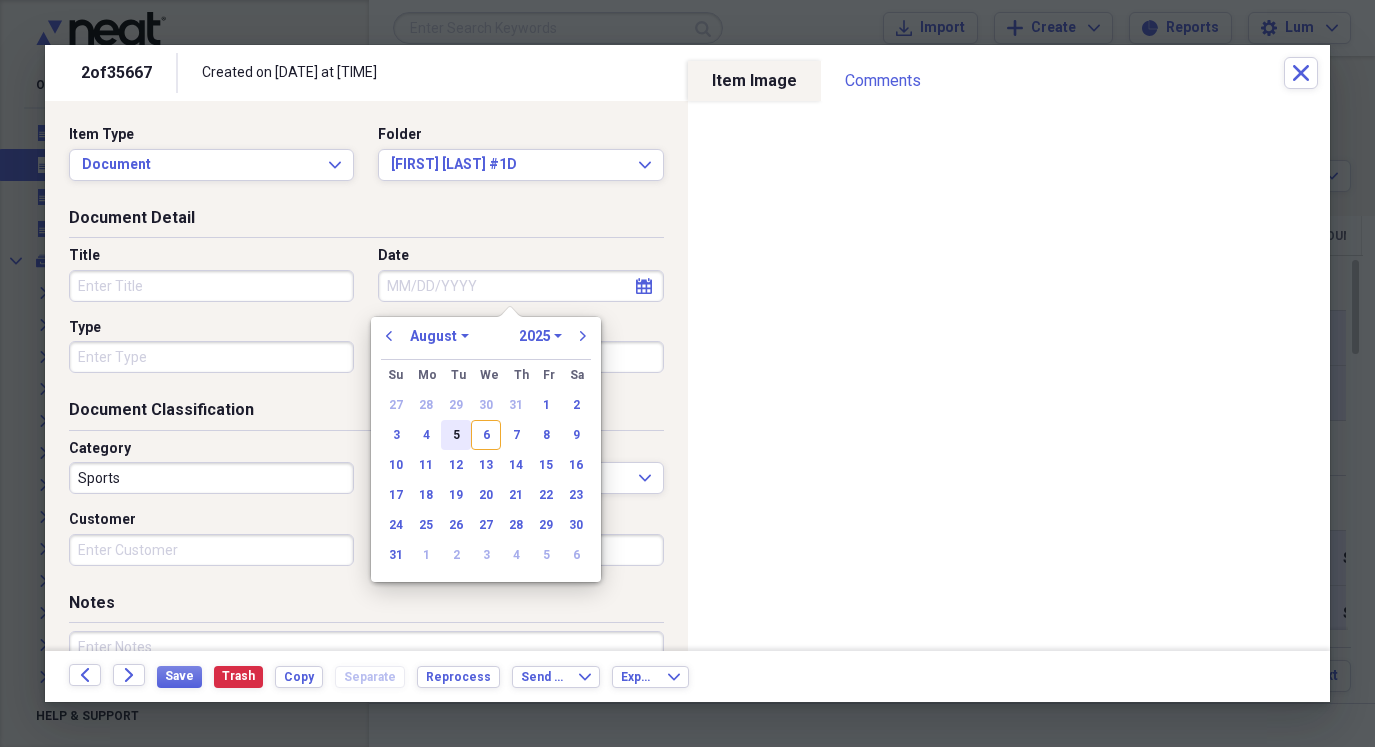 click on "5" at bounding box center (456, 435) 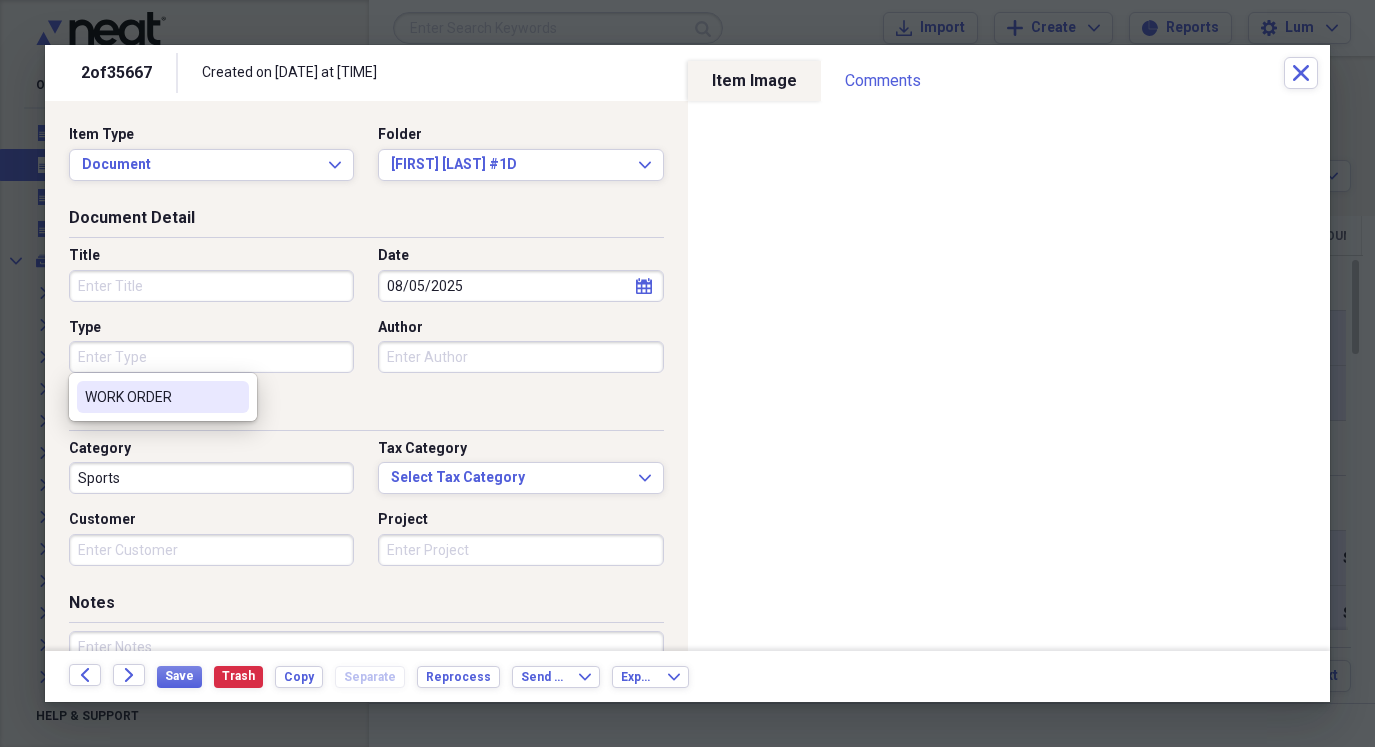click on "Type" at bounding box center [211, 357] 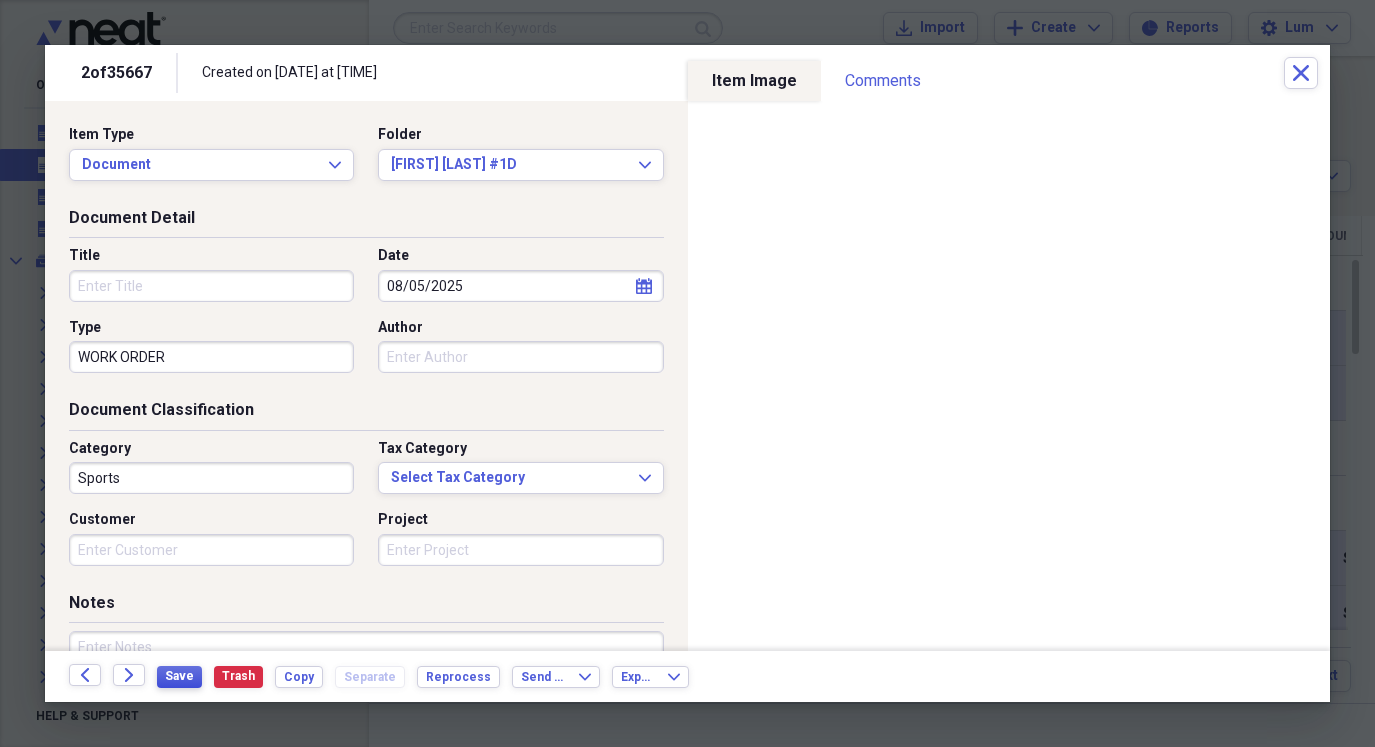 click on "Save" at bounding box center (179, 676) 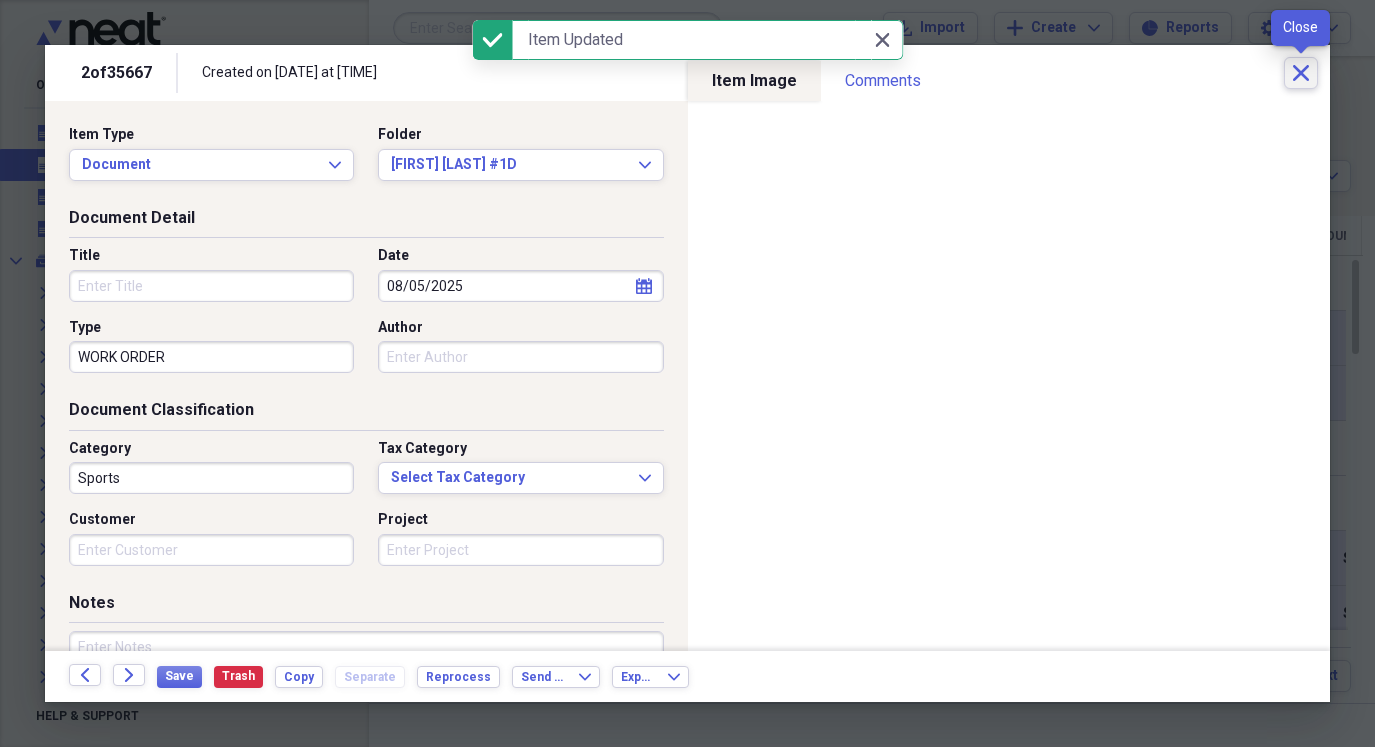 click on "Close" 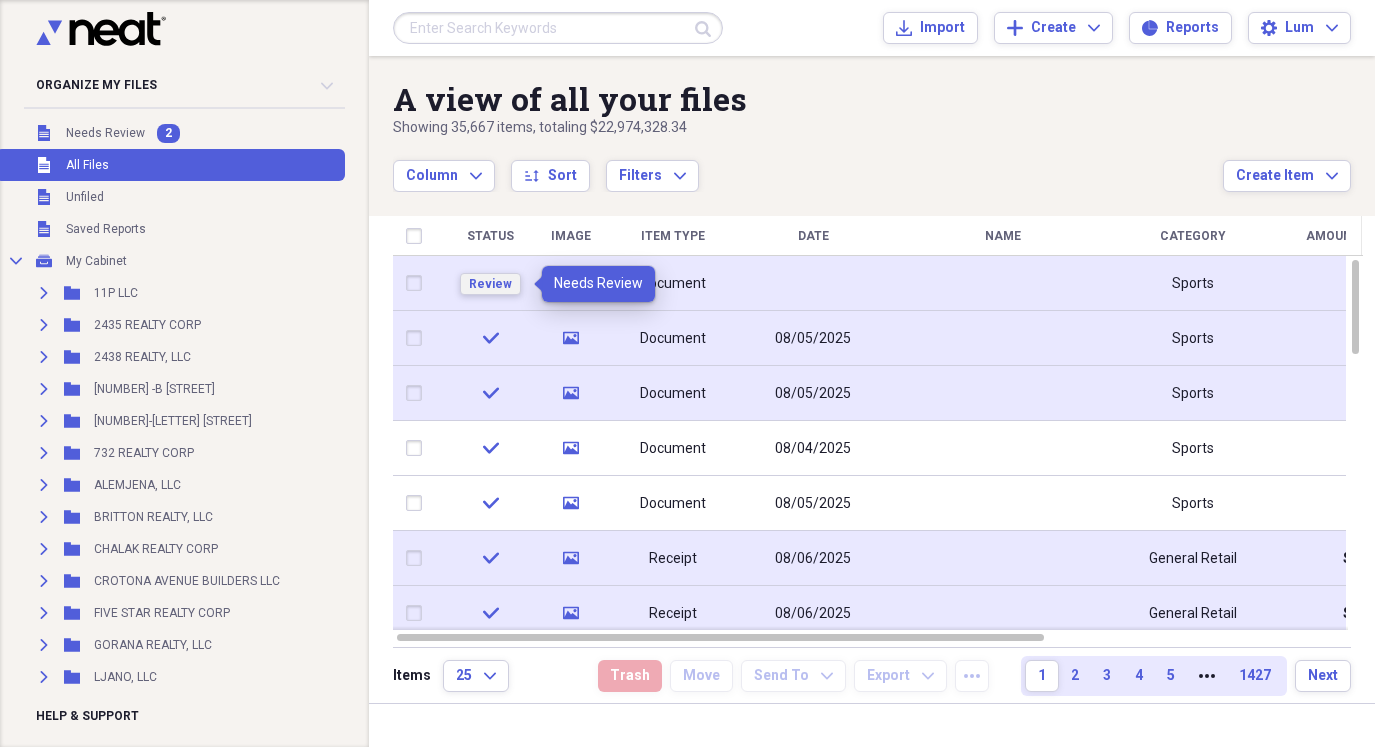click on "Review" at bounding box center [490, 284] 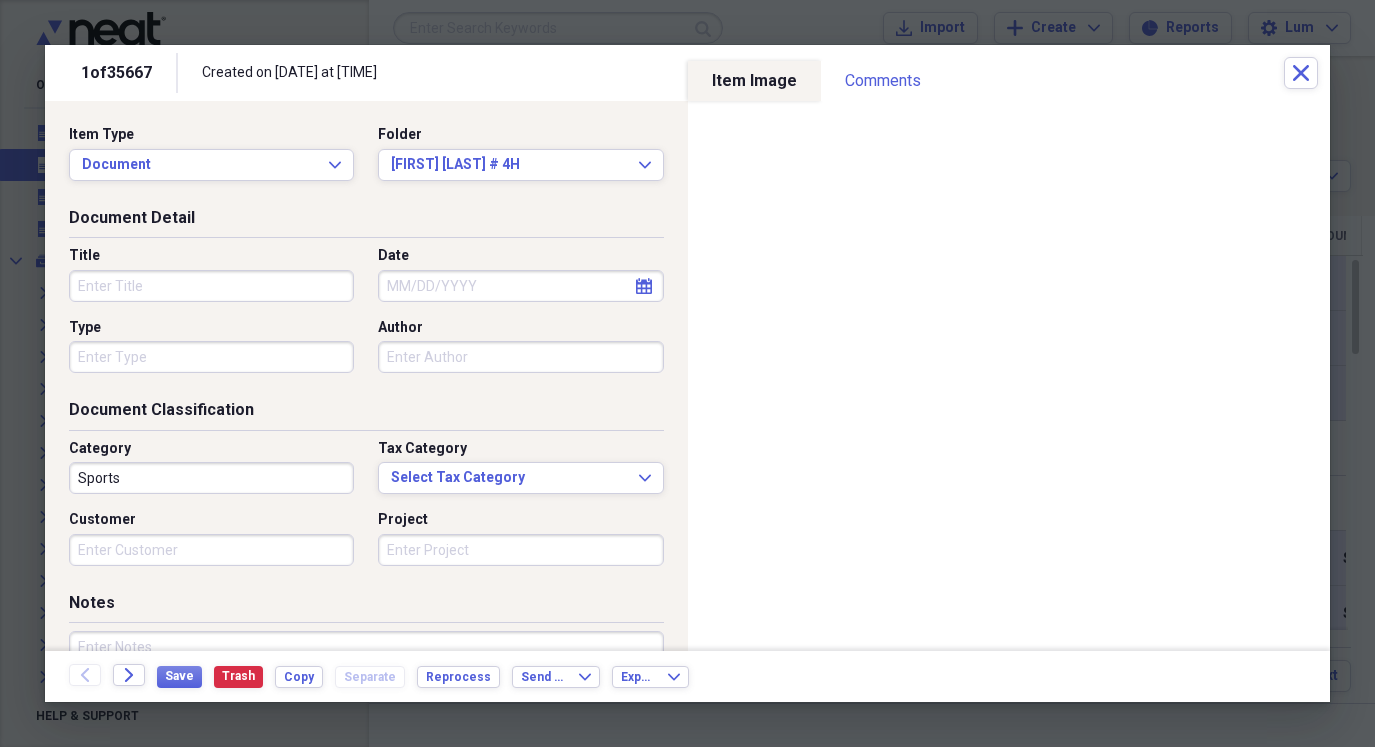 select on "7" 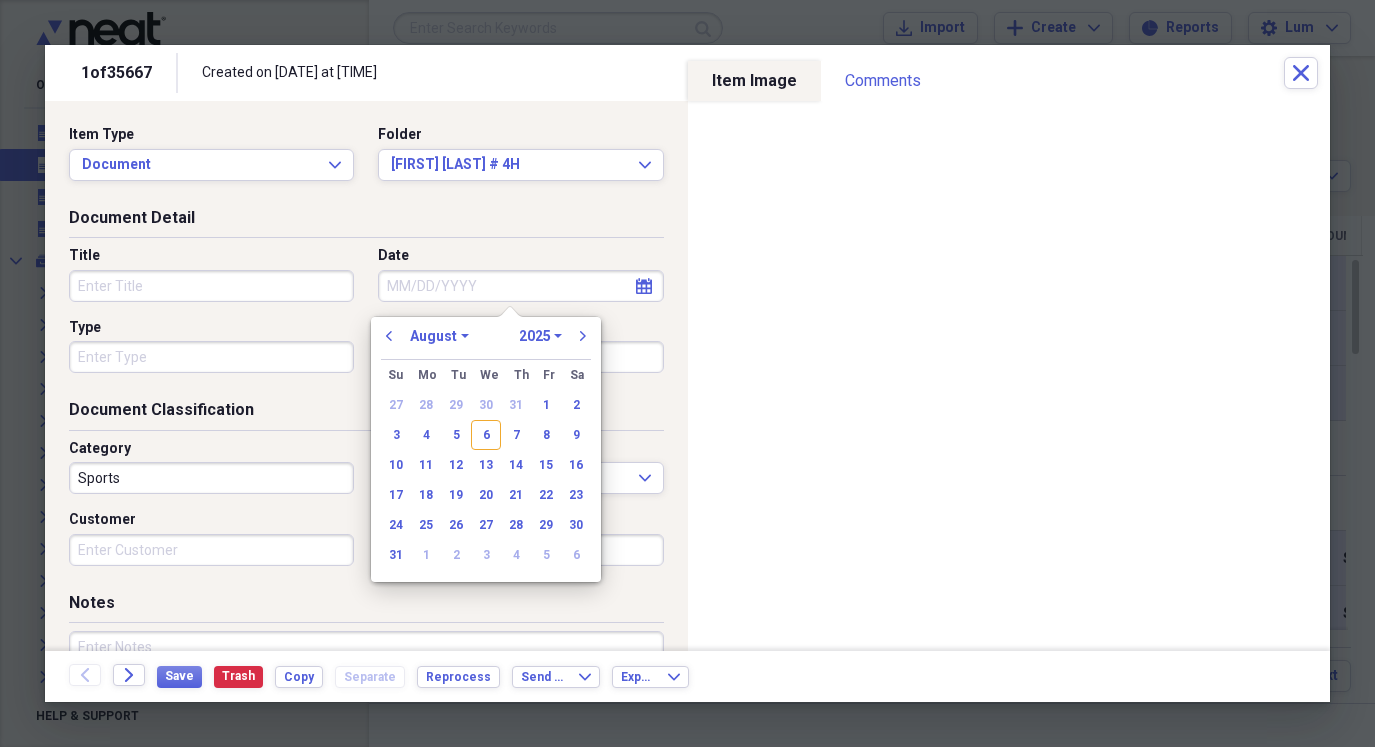 click on "Date" at bounding box center [520, 286] 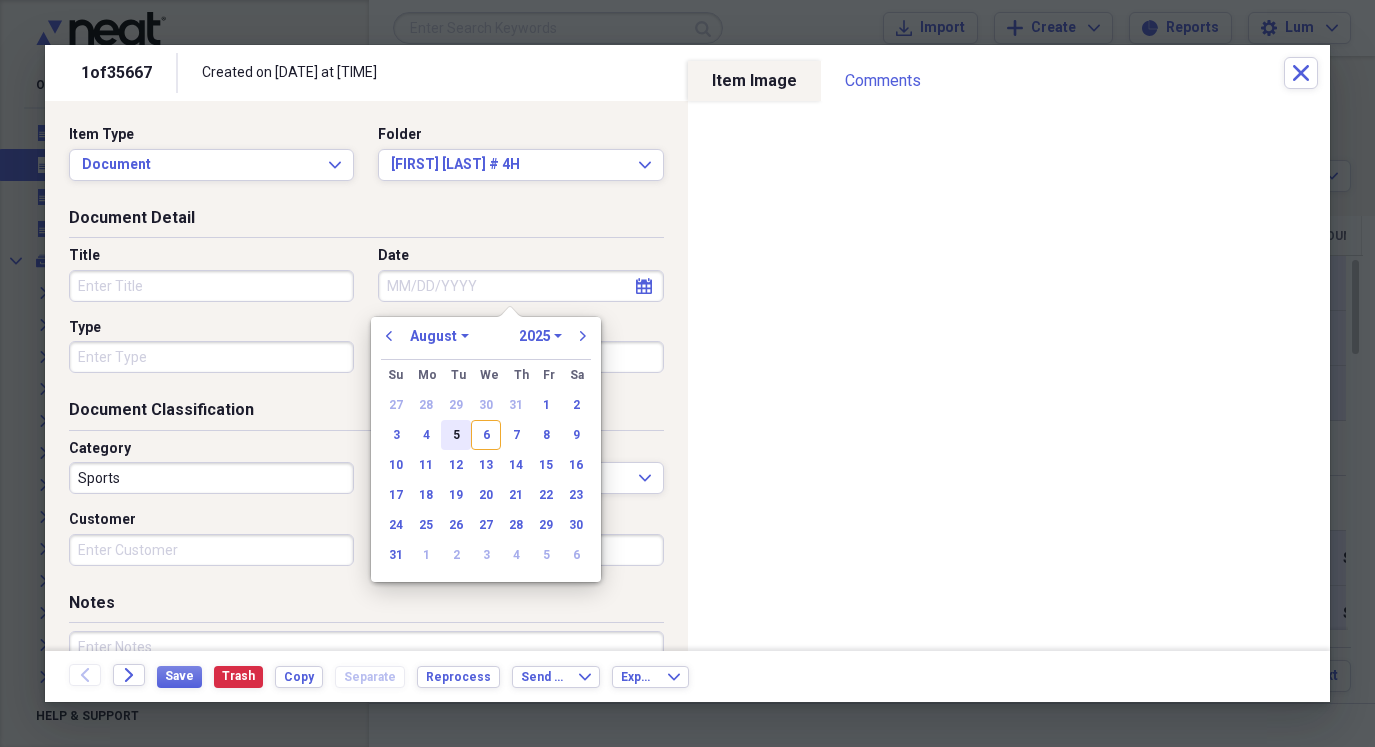 click on "5" at bounding box center (456, 435) 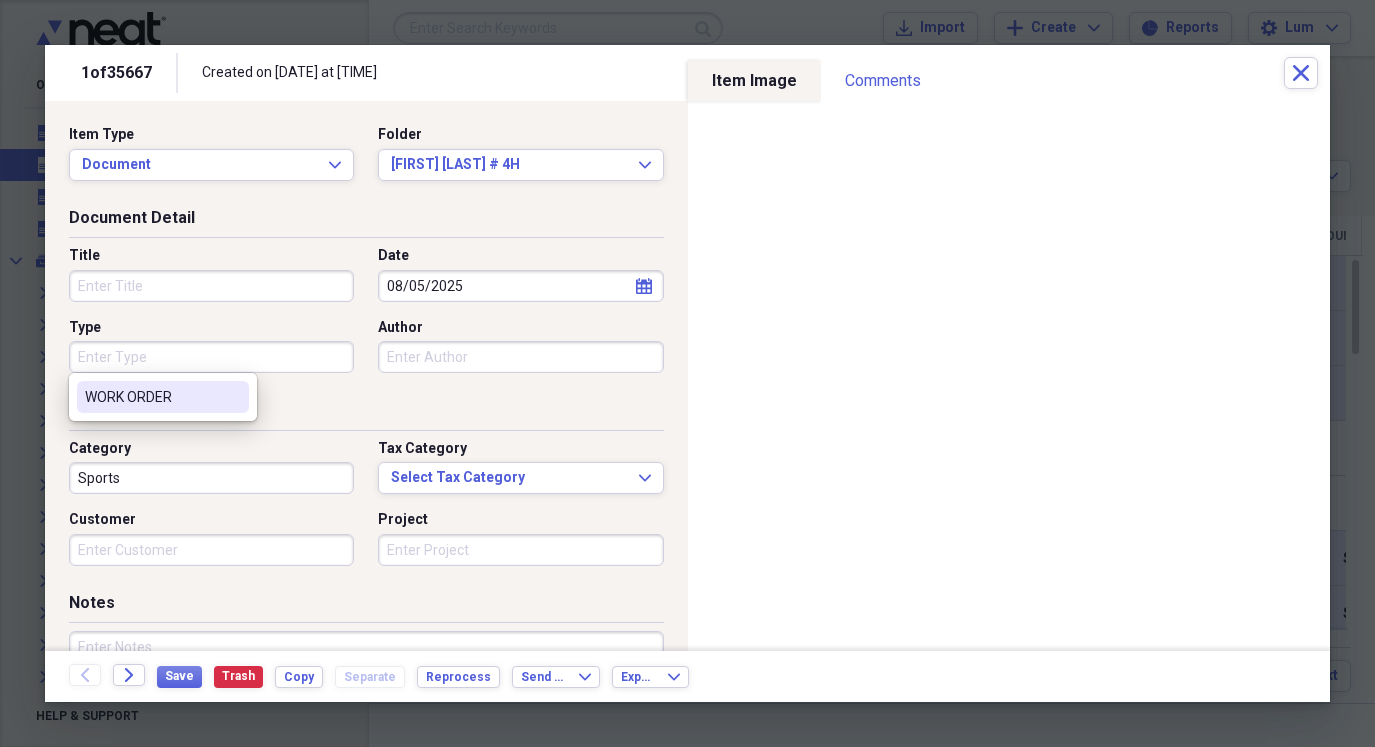 click on "Type" at bounding box center (211, 357) 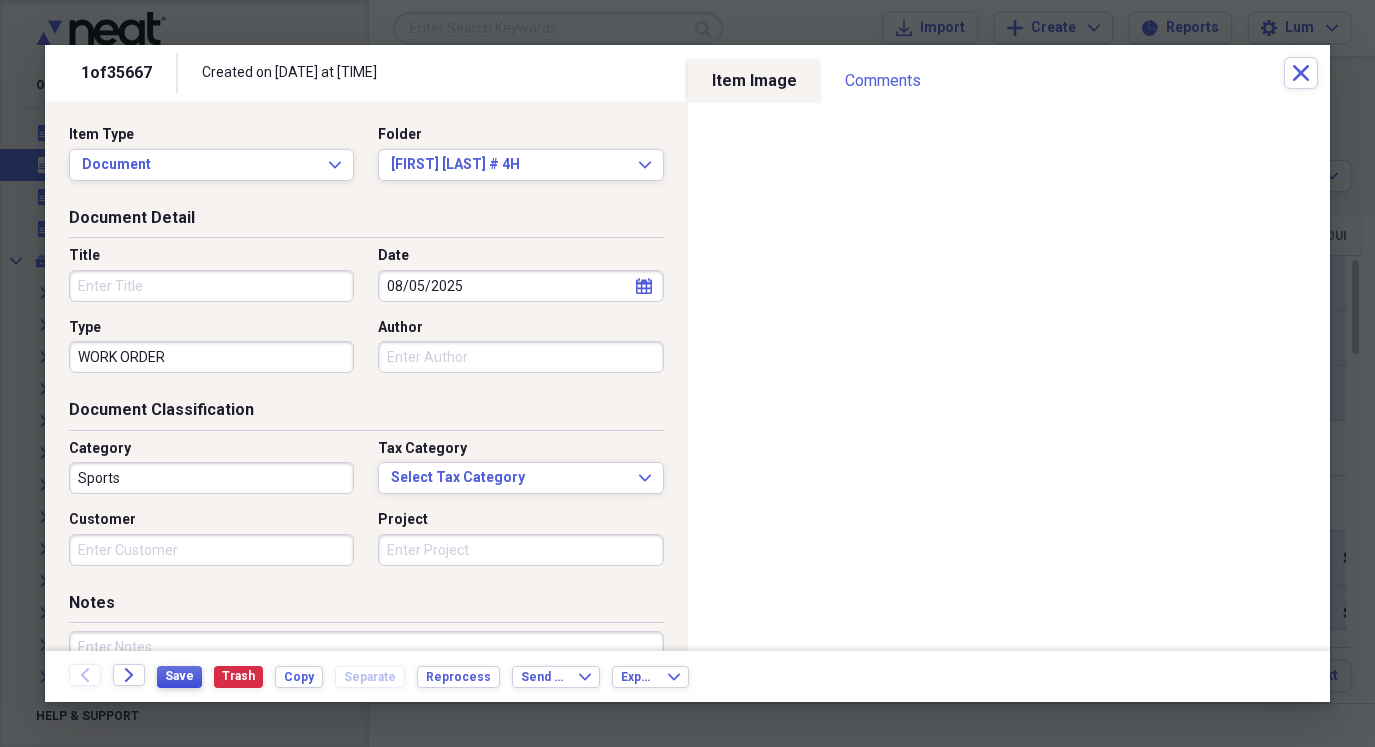 click on "Save" at bounding box center [179, 677] 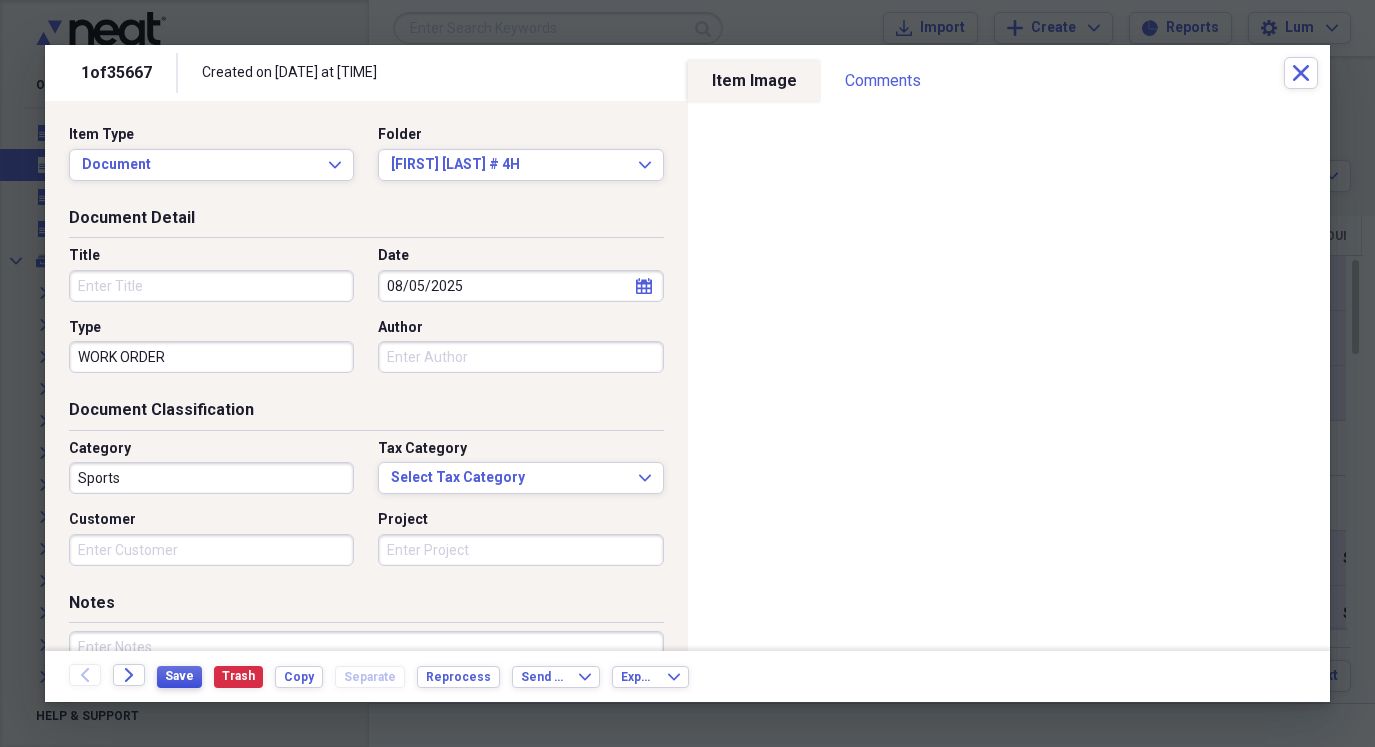 click on "Save" at bounding box center (179, 676) 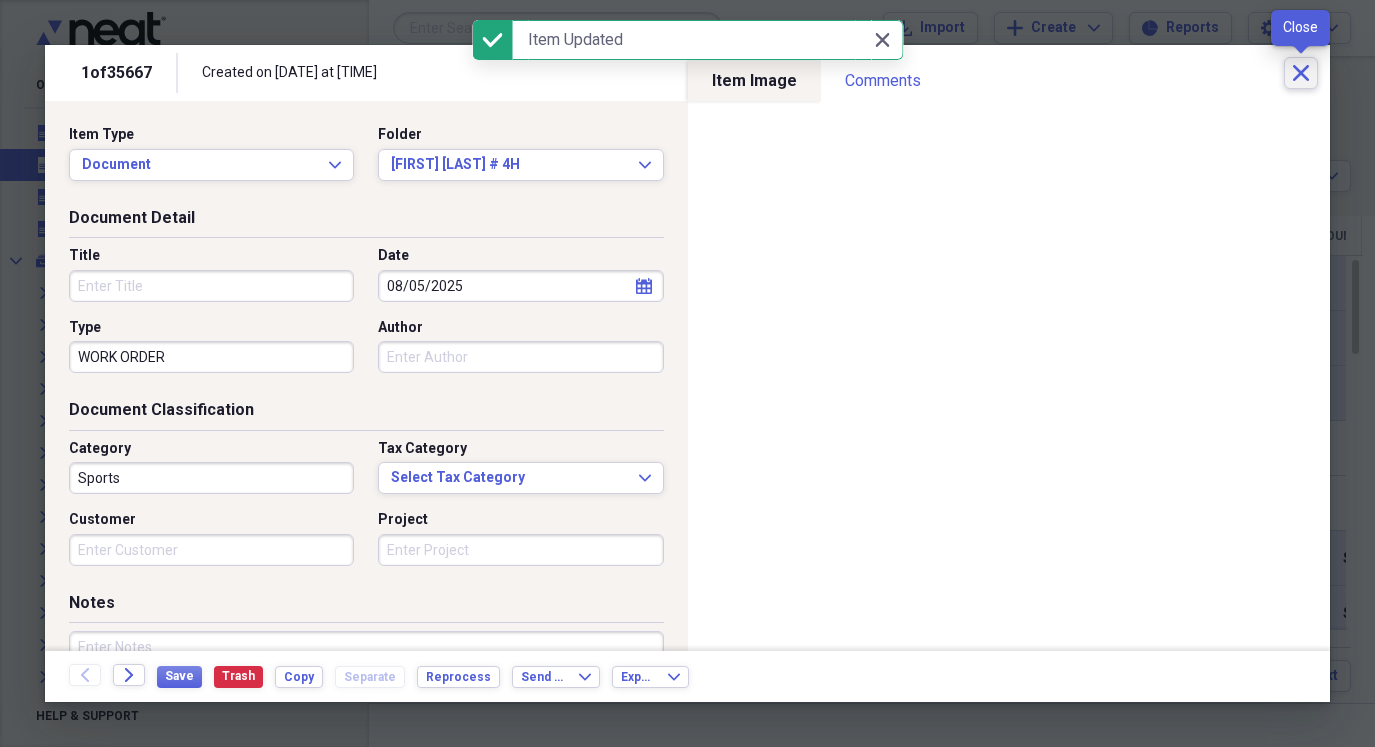 click 